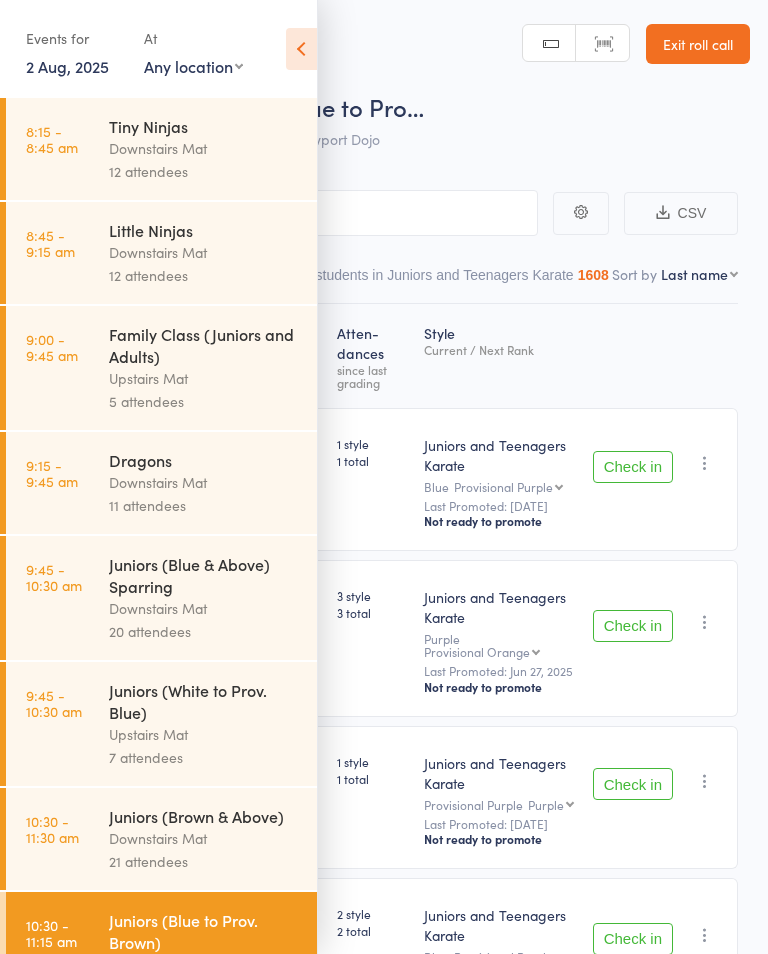 scroll, scrollTop: 127, scrollLeft: 0, axis: vertical 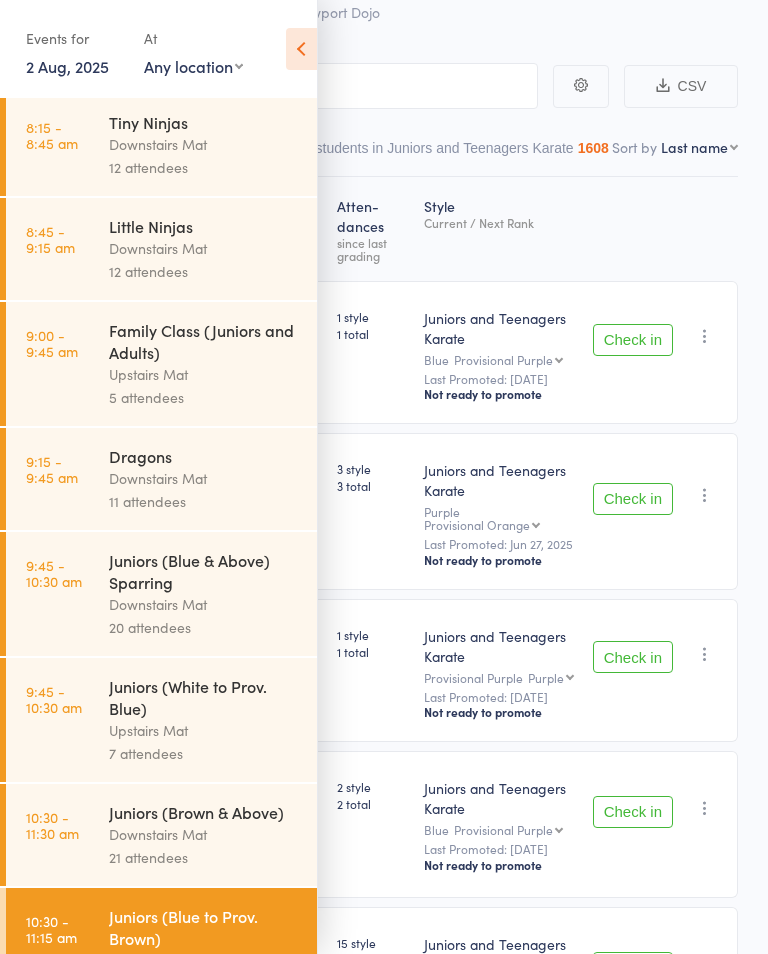 click on "Upstairs Mat" at bounding box center (204, 374) 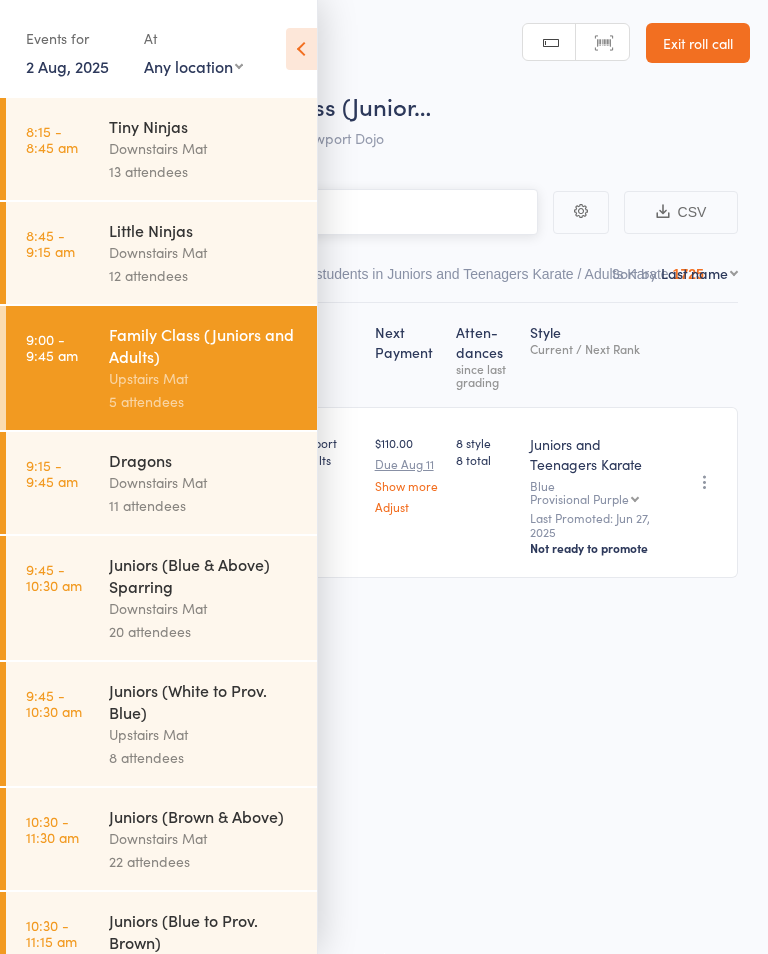 scroll, scrollTop: 1, scrollLeft: 0, axis: vertical 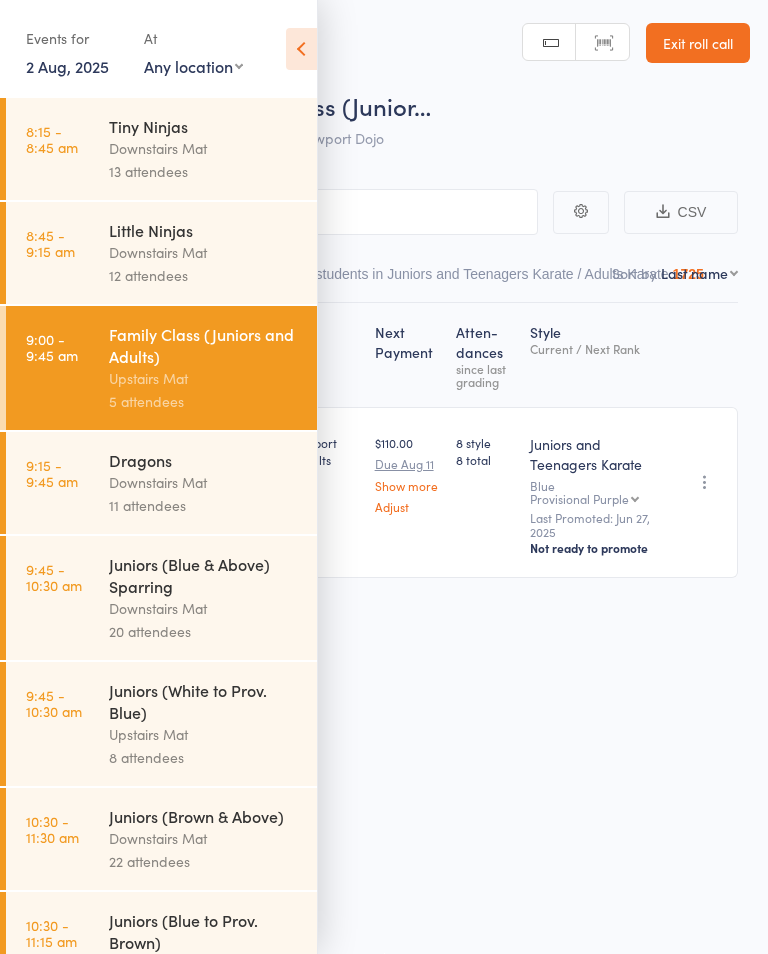 click at bounding box center (301, 49) 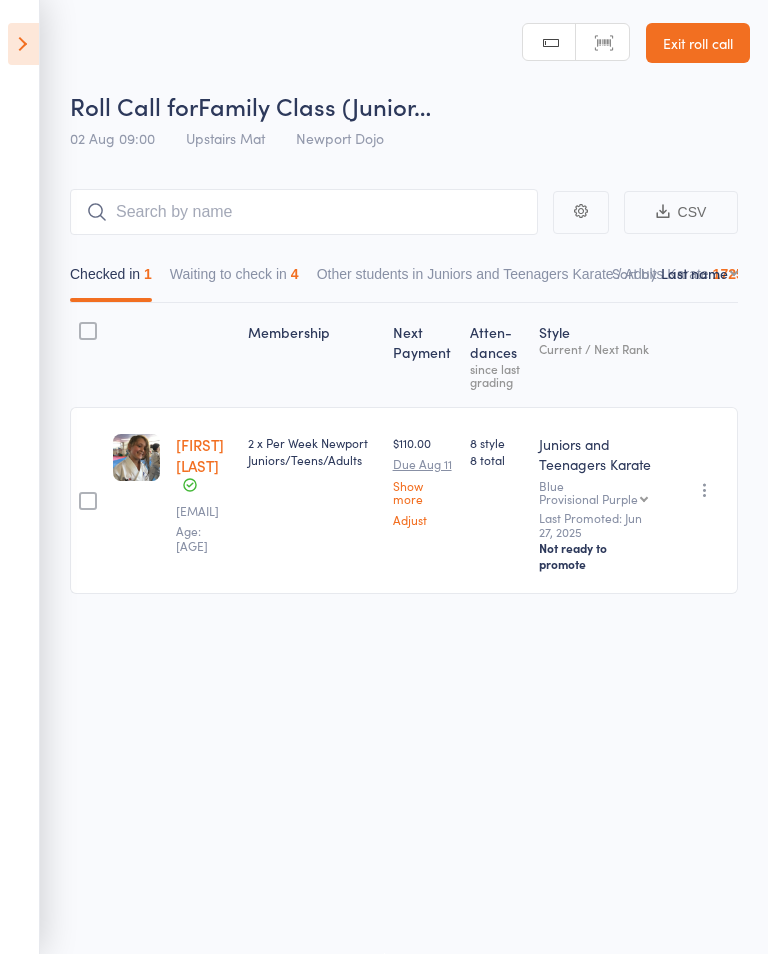 click on "Waiting to check in  4" at bounding box center (234, 279) 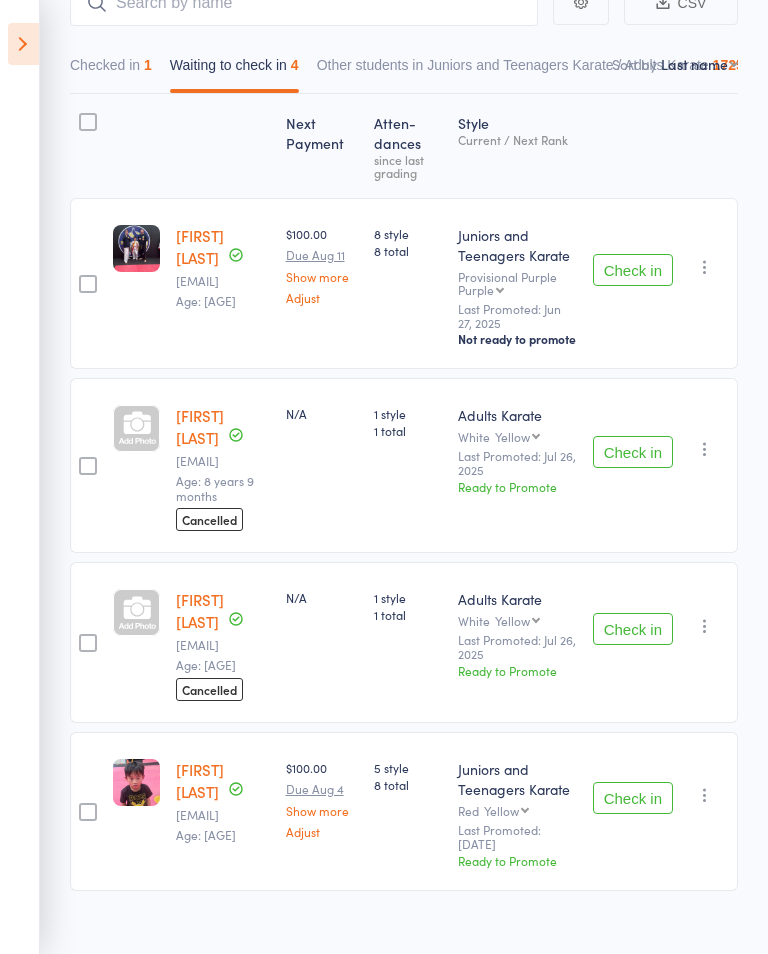 scroll, scrollTop: 208, scrollLeft: 0, axis: vertical 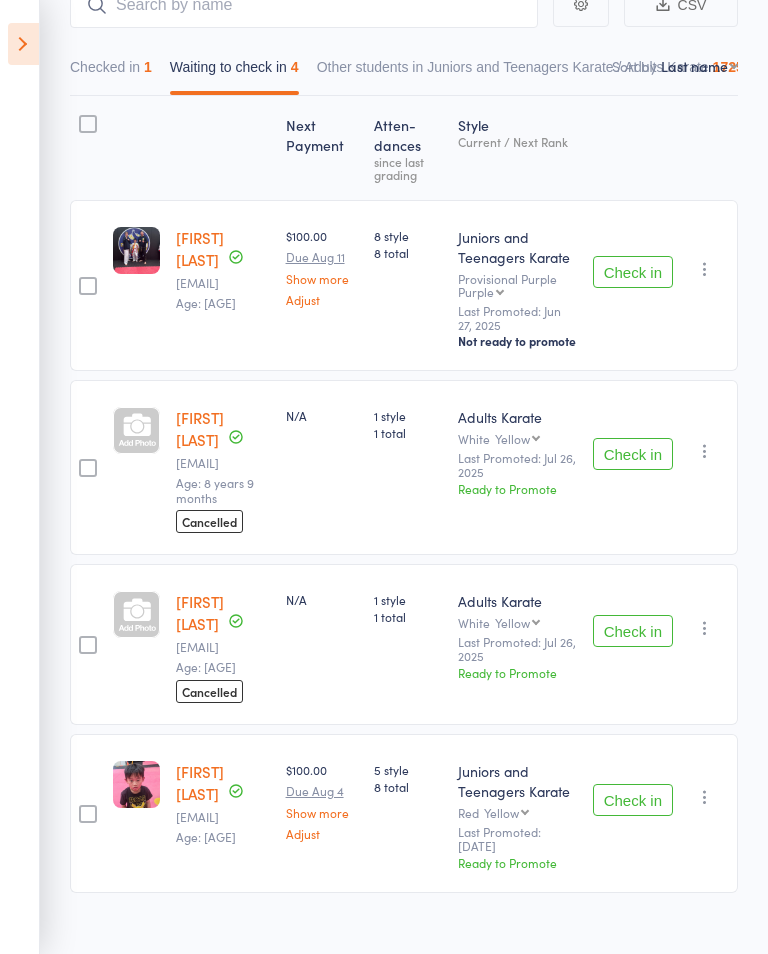 click on "[FIRST] [LAST]" at bounding box center (200, 782) 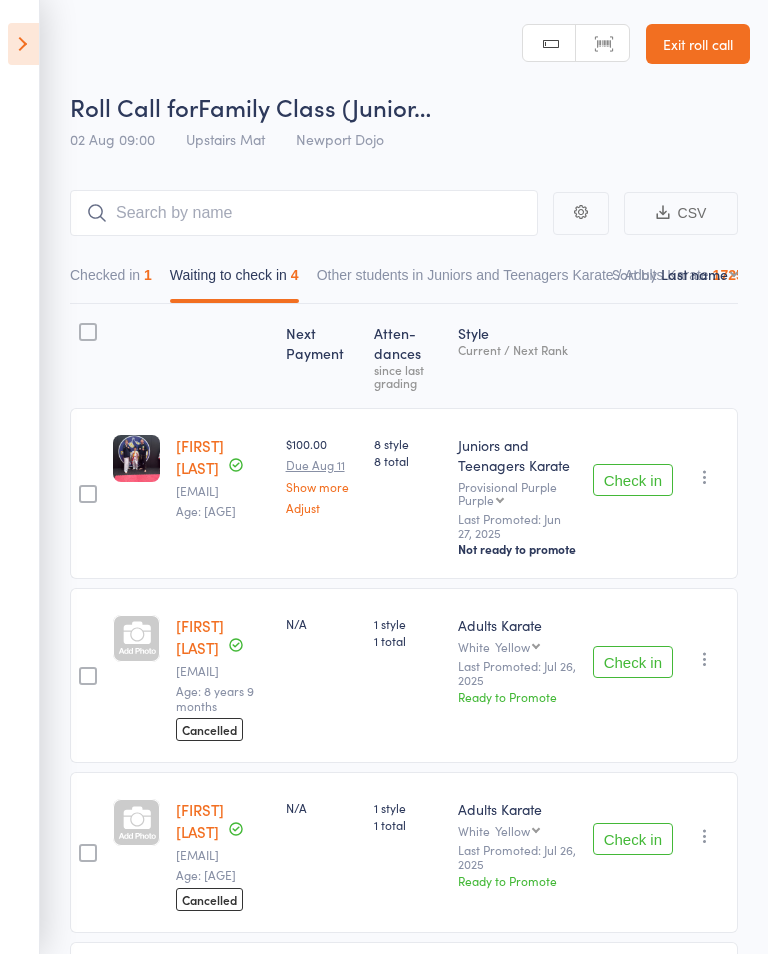 scroll, scrollTop: 0, scrollLeft: 0, axis: both 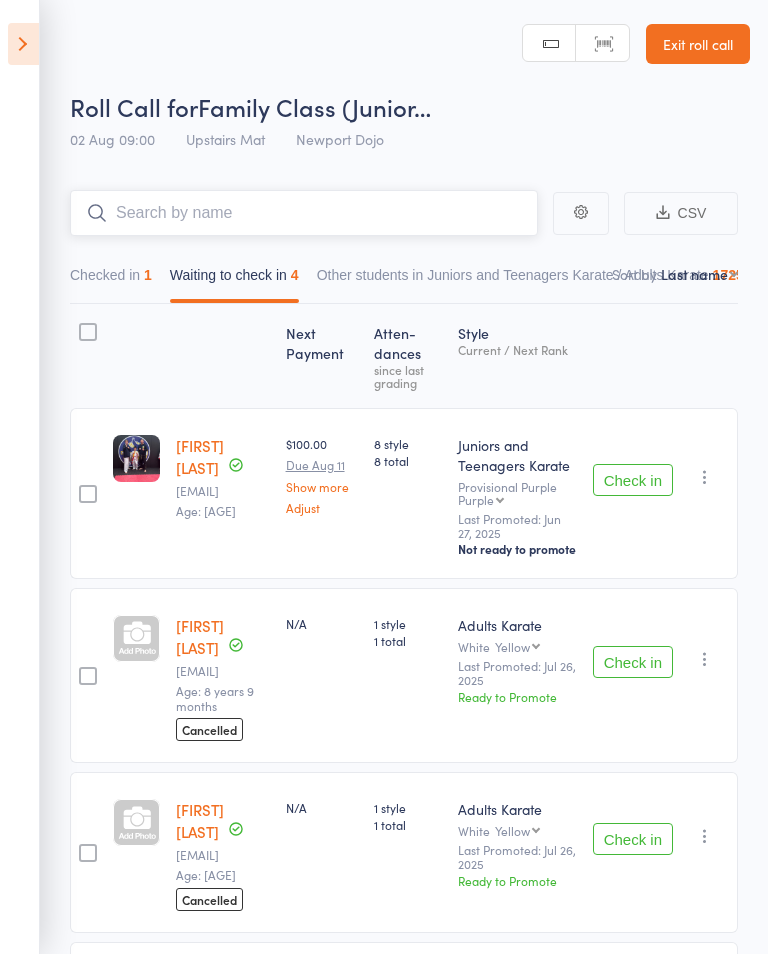 click at bounding box center (304, 213) 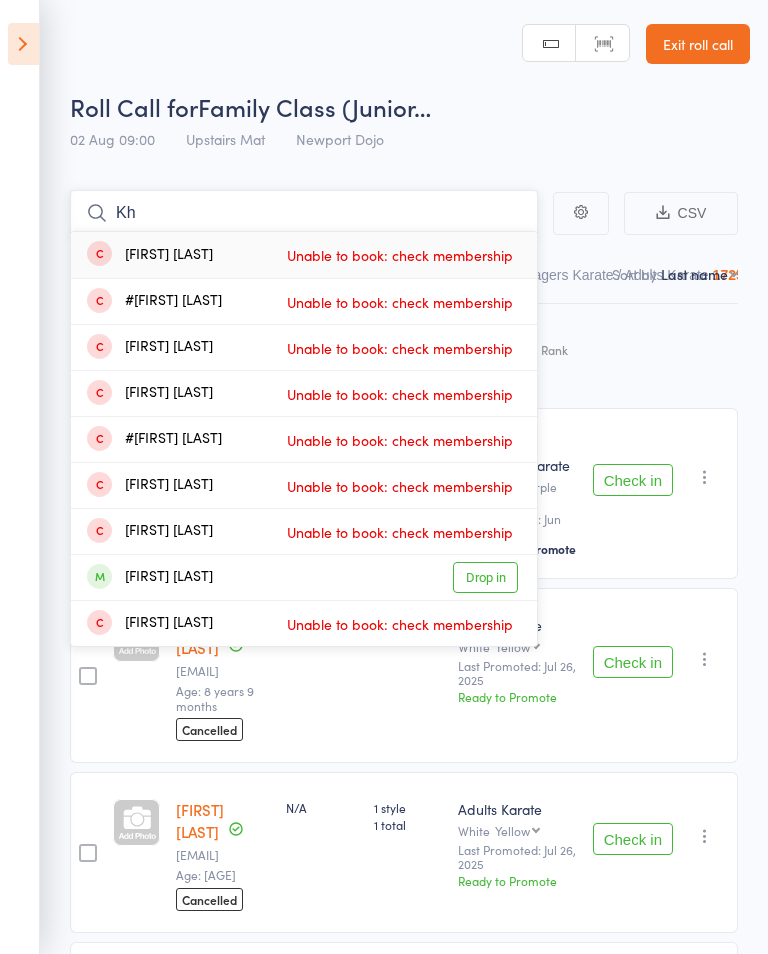 type on "K" 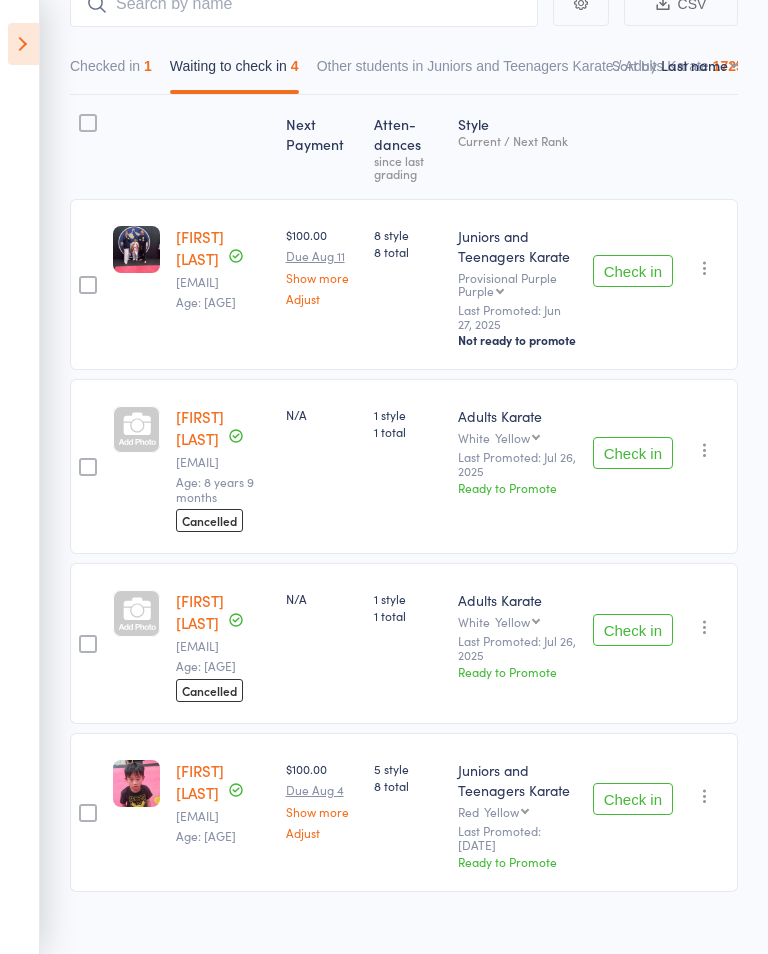 scroll, scrollTop: 208, scrollLeft: 0, axis: vertical 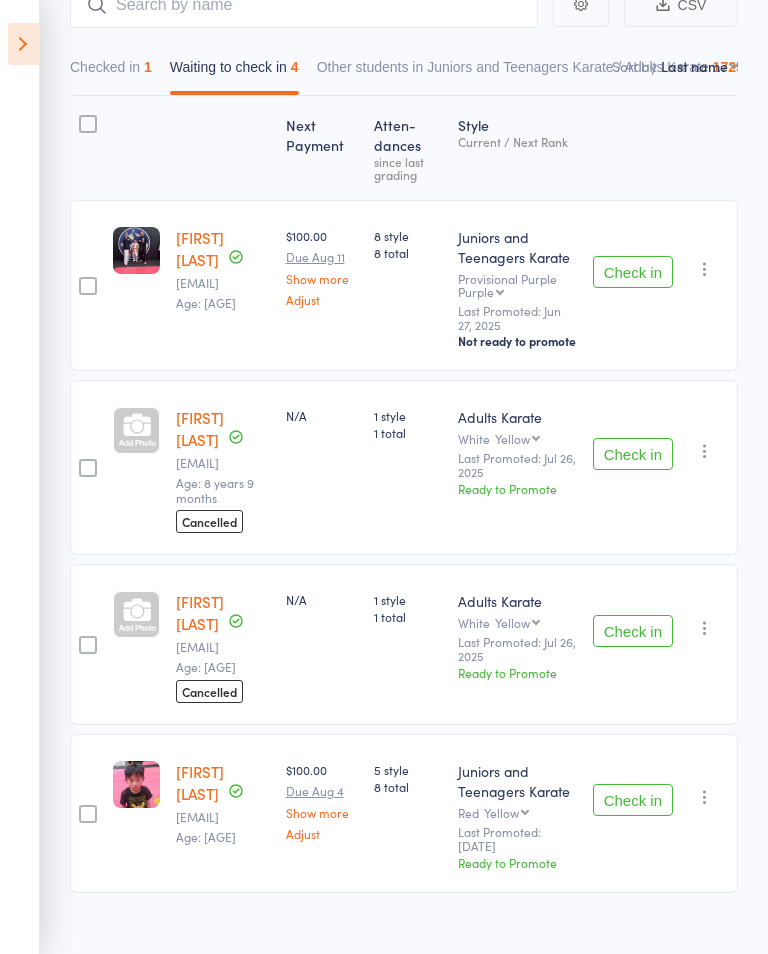 click on "[FIRST] [LAST]" at bounding box center (200, 782) 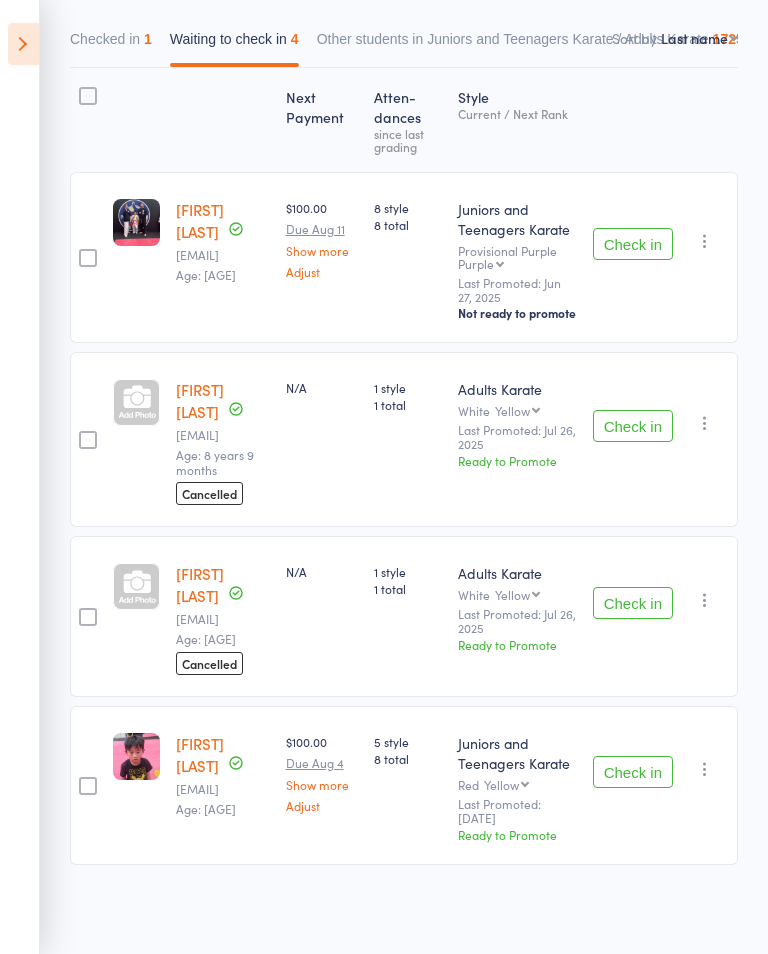 click on "Check in" at bounding box center (633, 244) 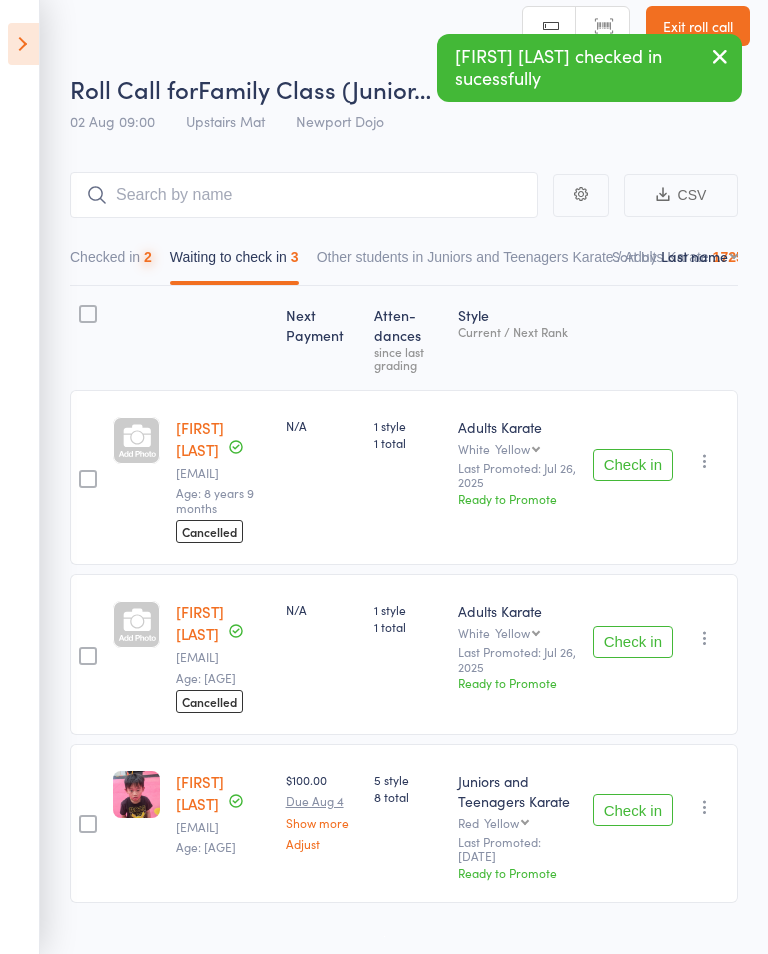 scroll, scrollTop: 19, scrollLeft: 0, axis: vertical 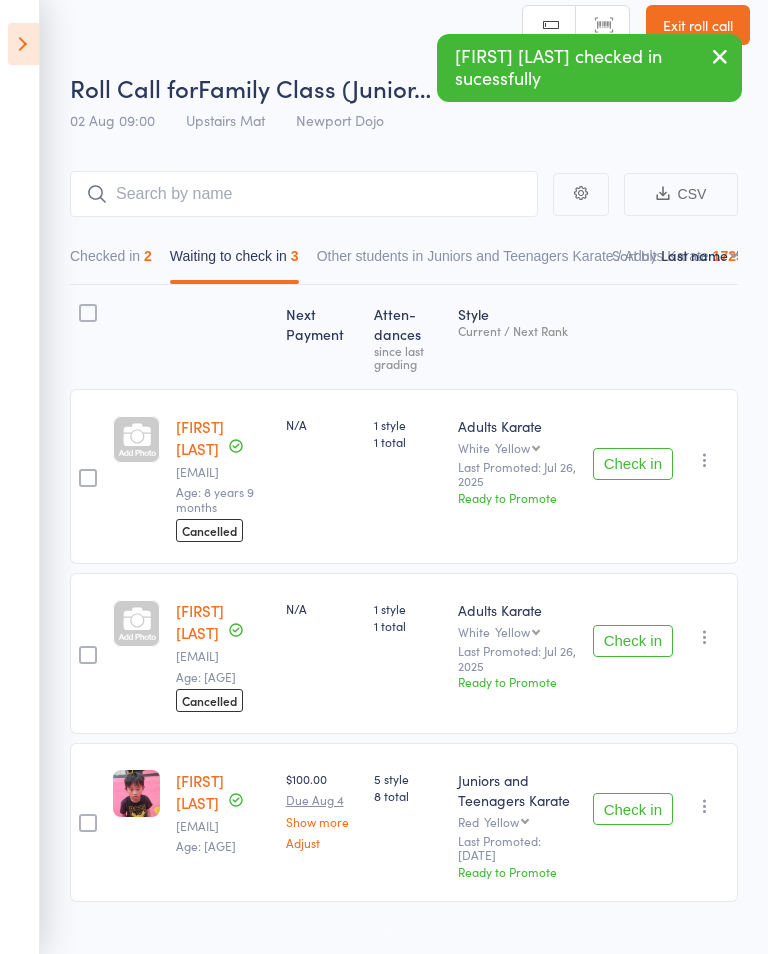 click on "Check in" at bounding box center [633, 464] 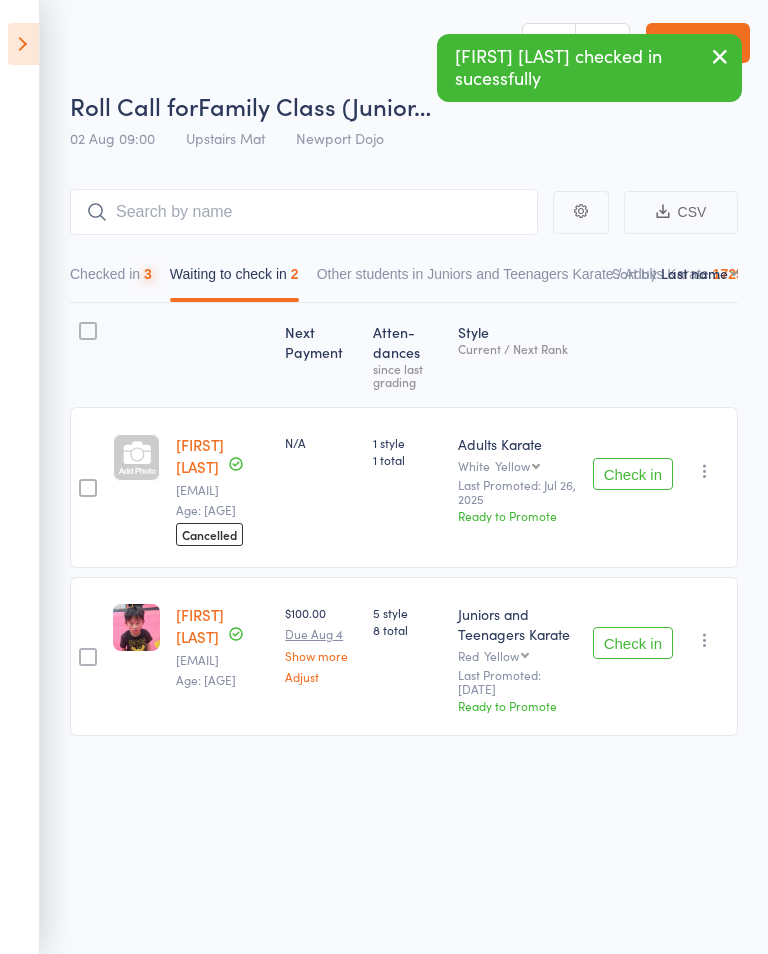 scroll, scrollTop: 1, scrollLeft: 0, axis: vertical 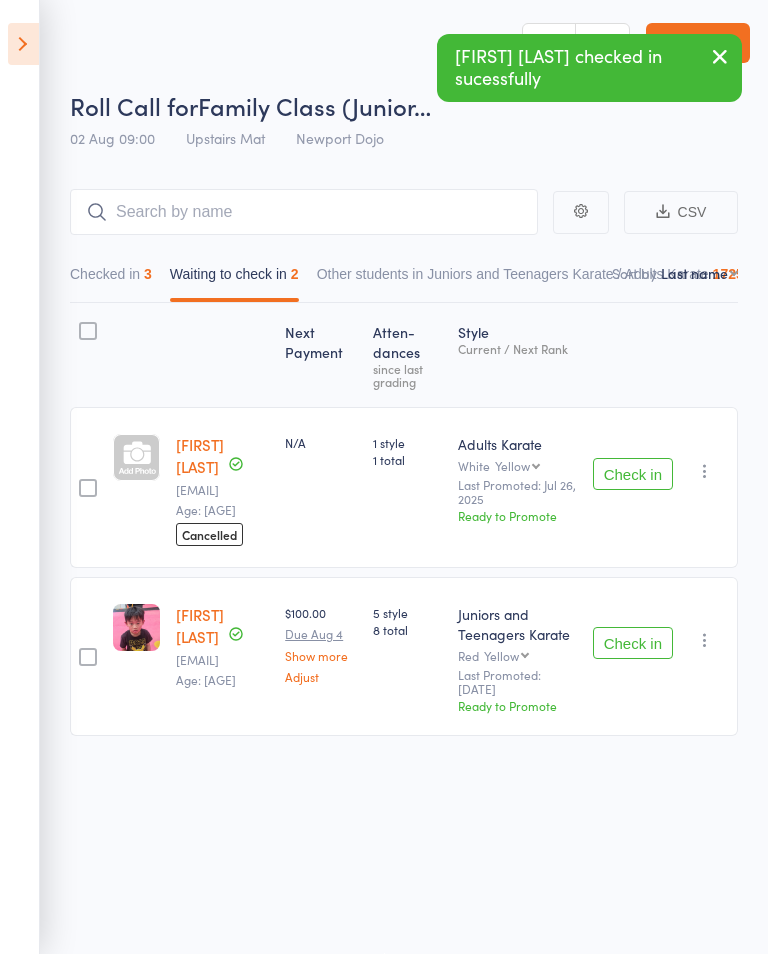 click on "Check in" at bounding box center [633, 474] 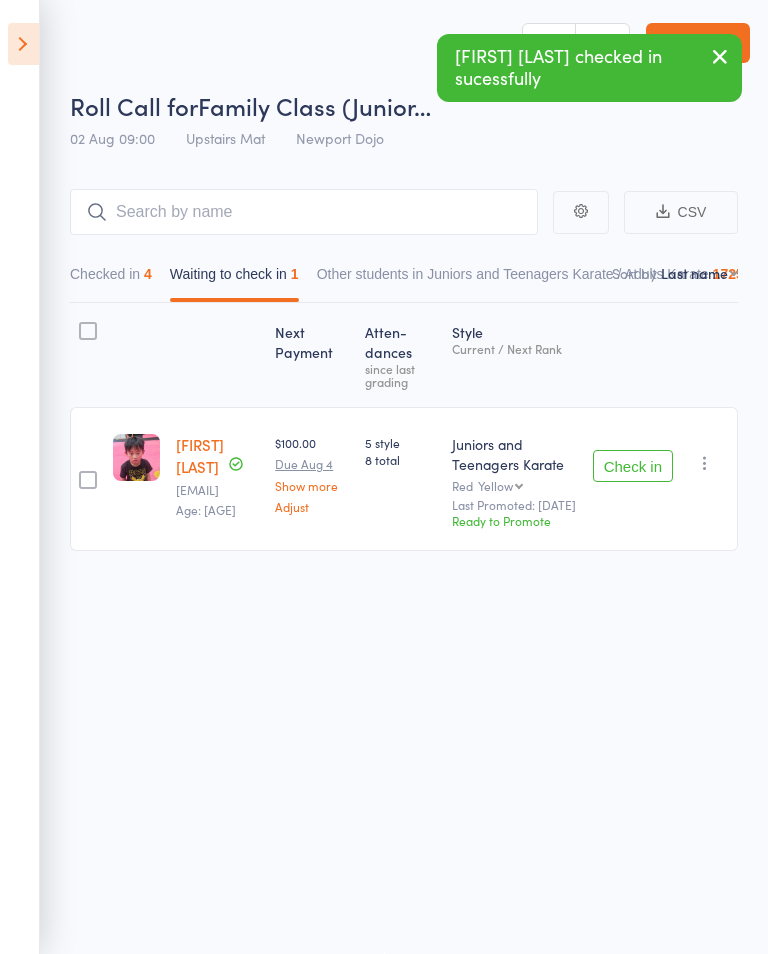 click on "Check in" at bounding box center (633, 466) 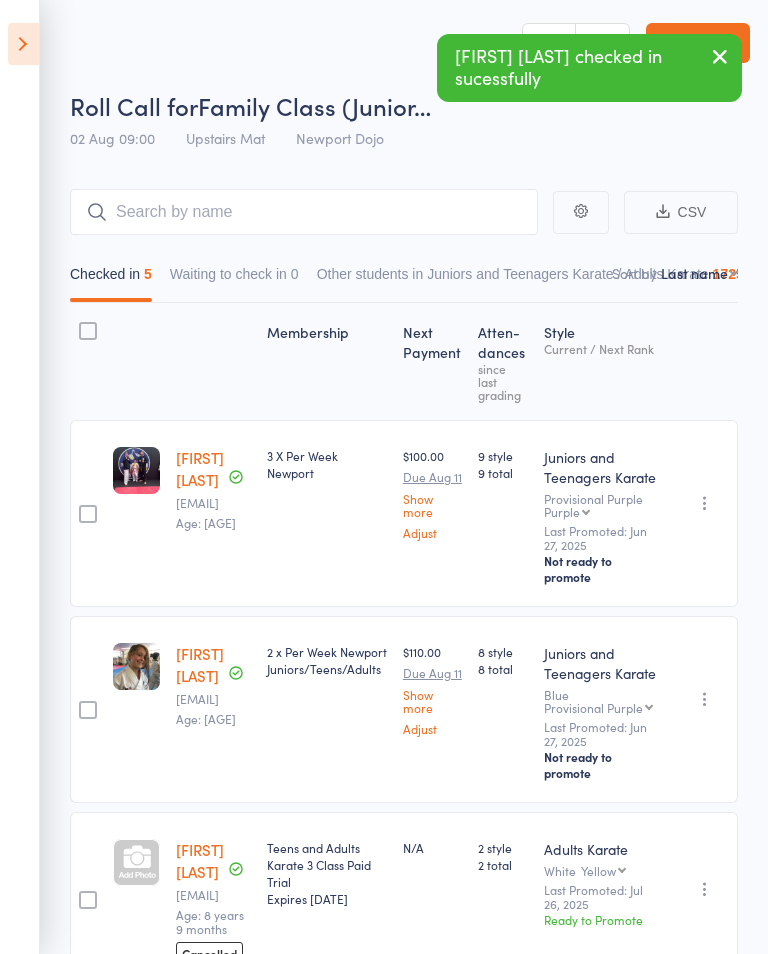 click on "Waiting to check in  0" at bounding box center (234, 279) 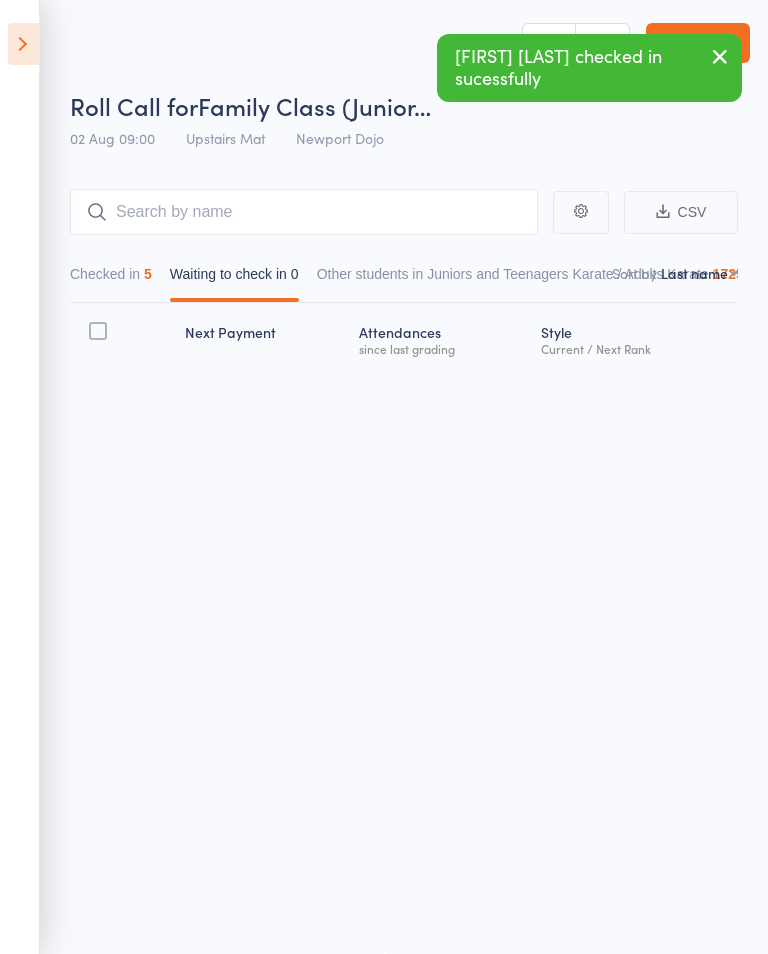 click on "Checked in  5" at bounding box center (111, 279) 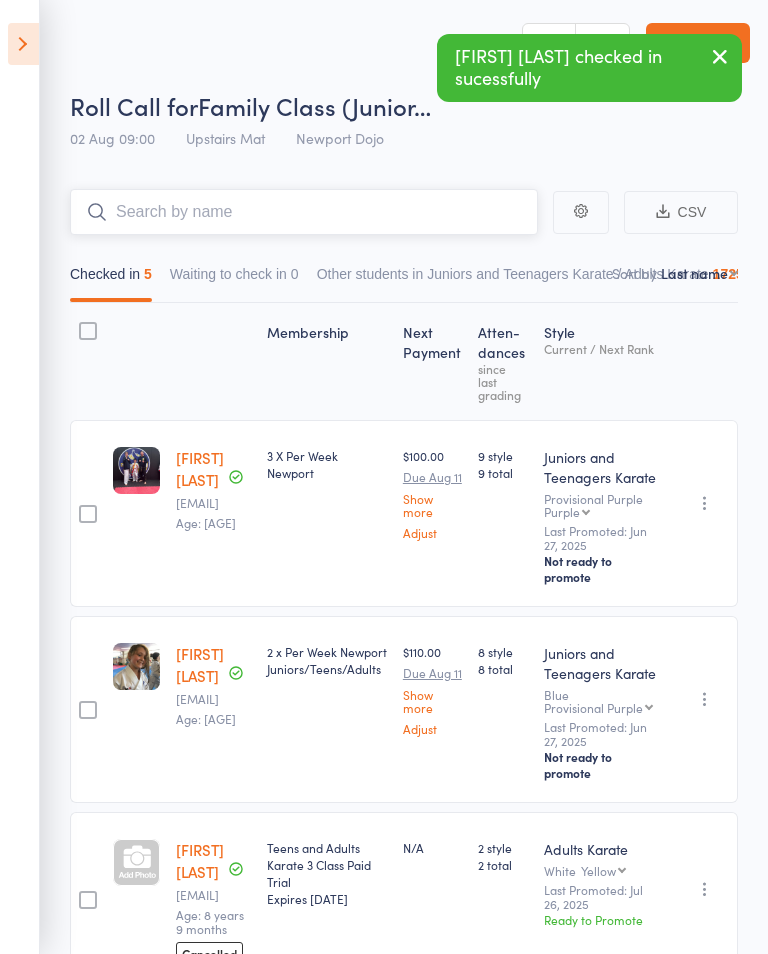 click at bounding box center (304, 212) 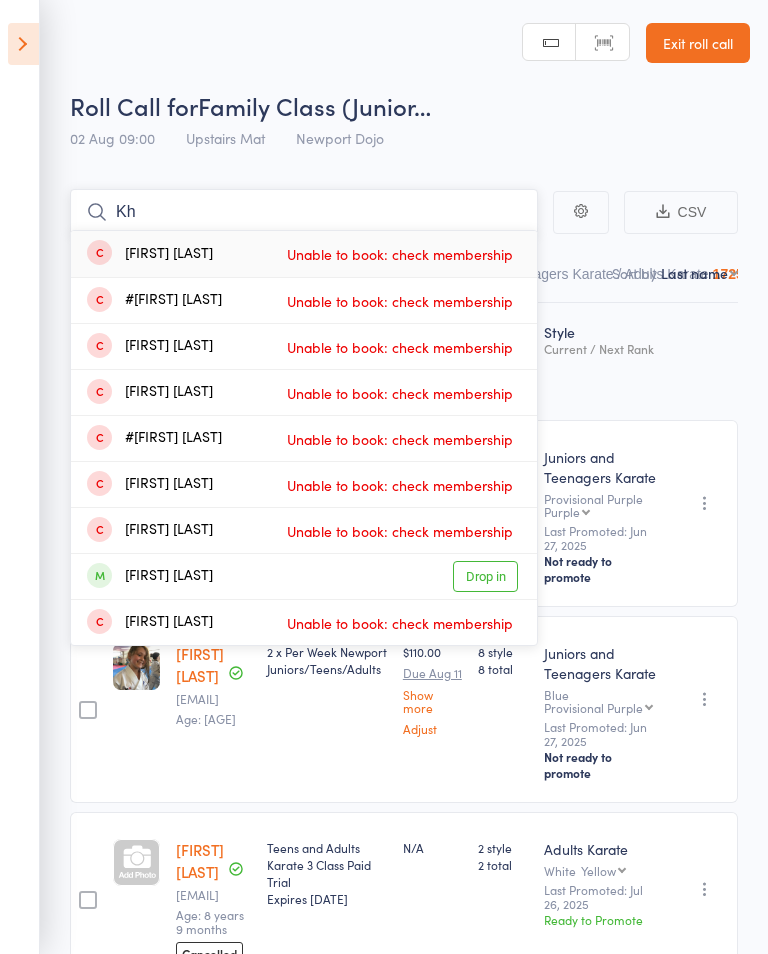 type on "K" 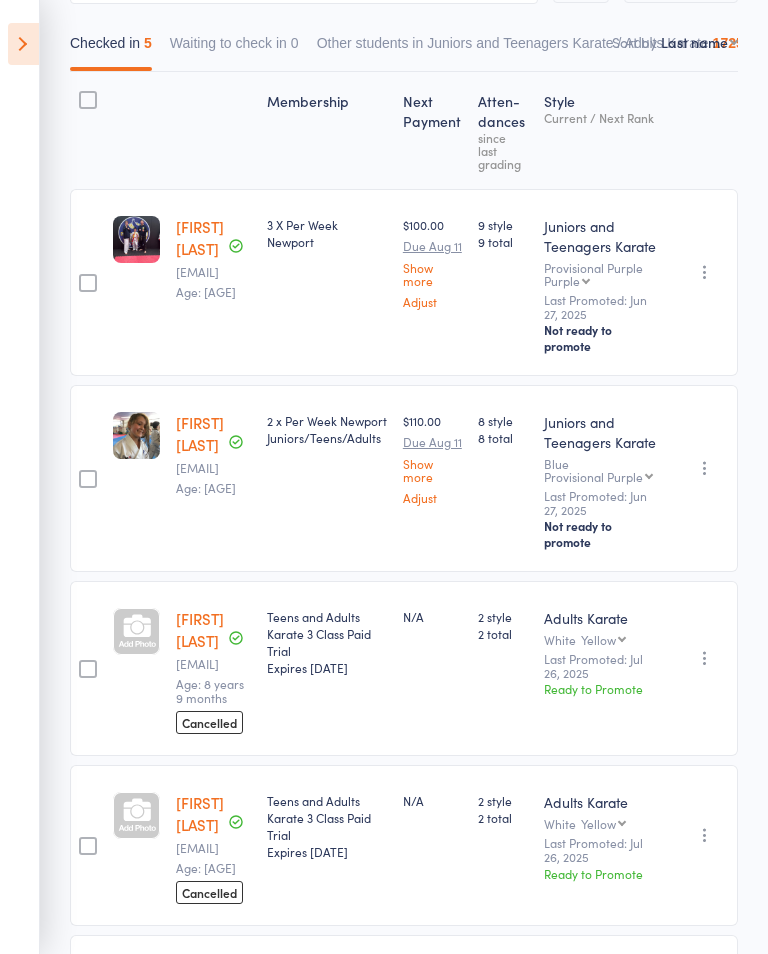 scroll, scrollTop: 96, scrollLeft: 0, axis: vertical 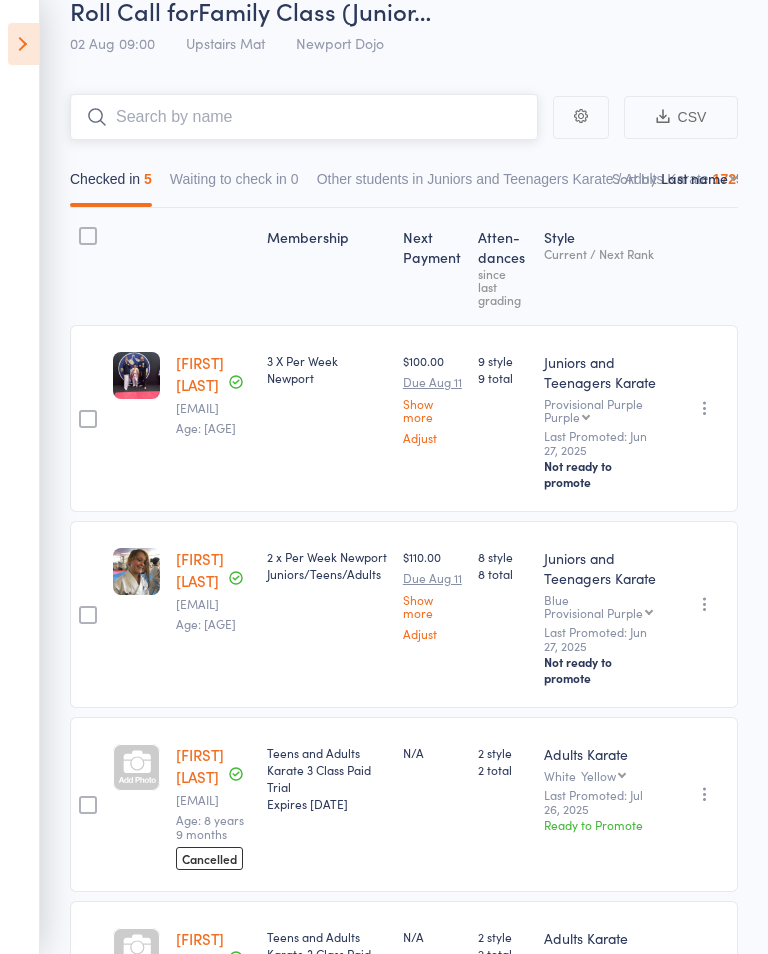 click at bounding box center [304, 117] 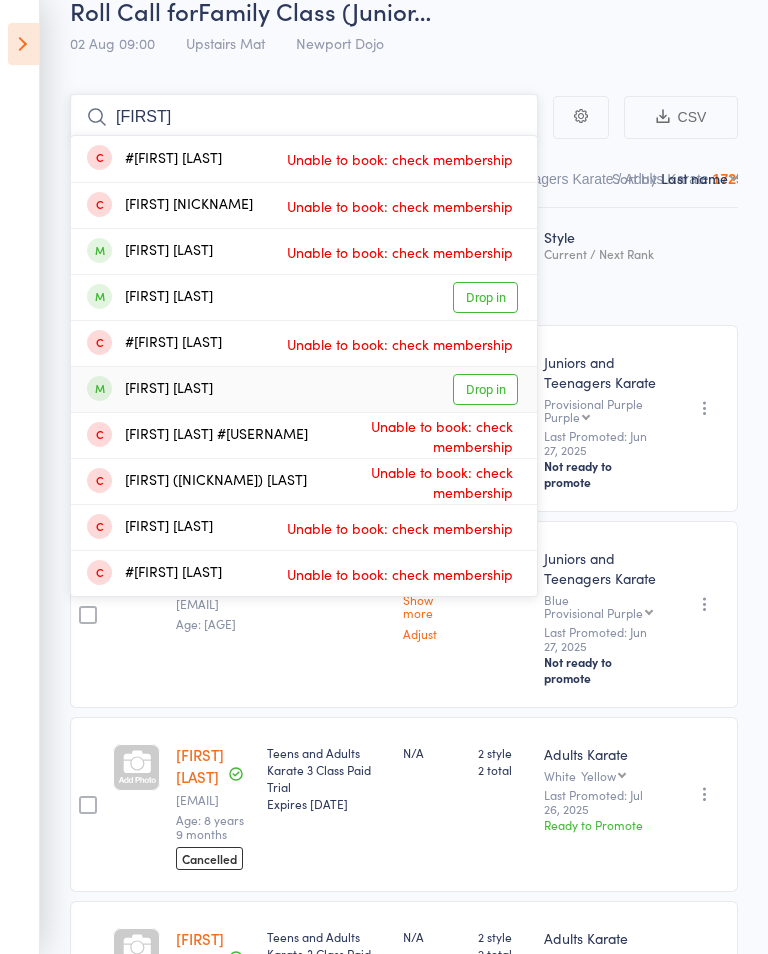type on "[FIRST]" 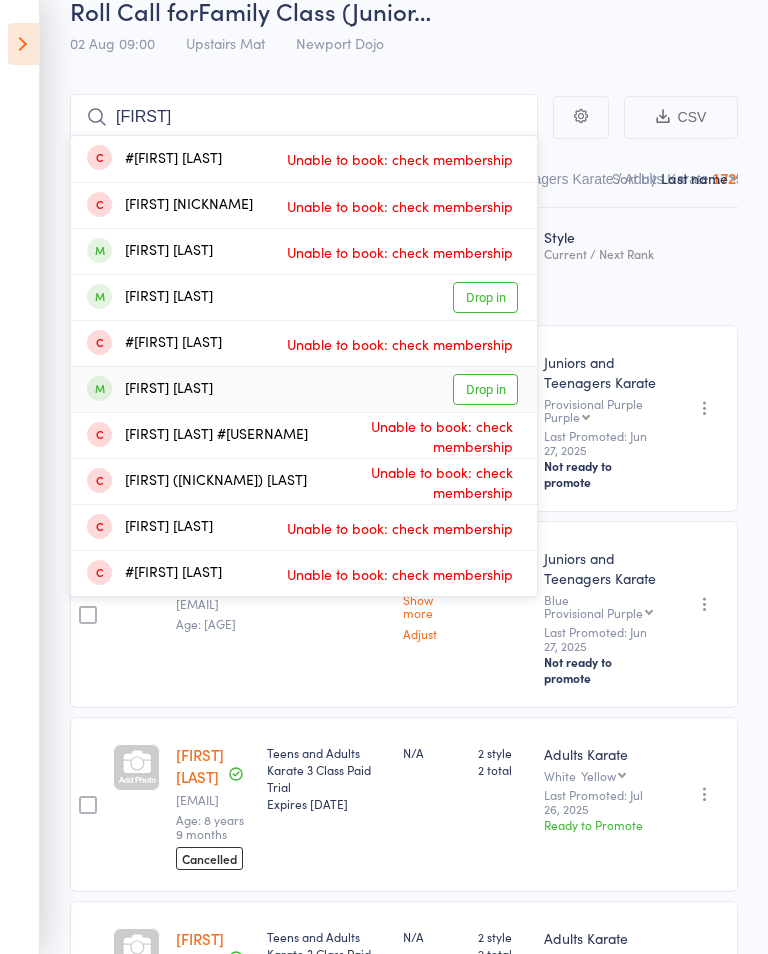 click on "Drop in" at bounding box center [485, 389] 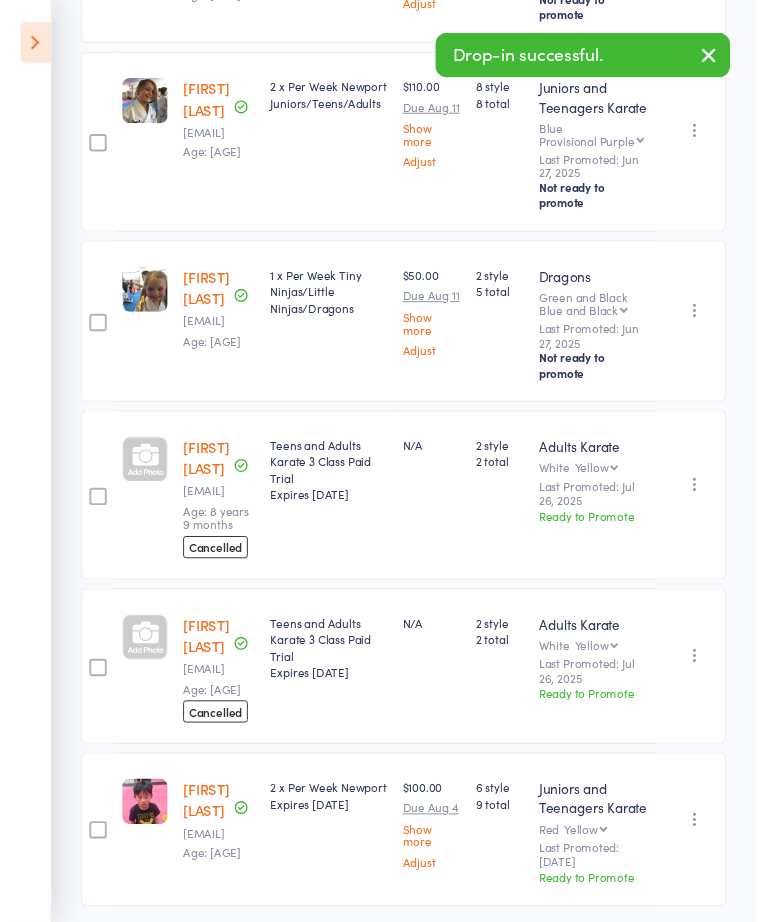 scroll, scrollTop: 725, scrollLeft: 0, axis: vertical 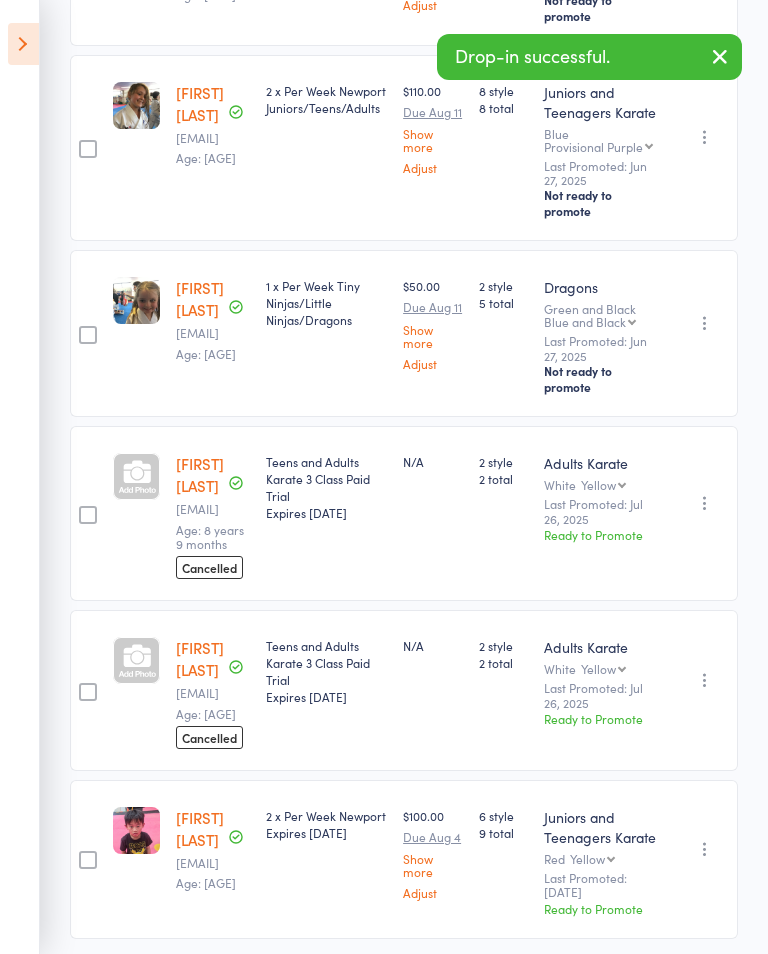 click on "[FIRST] [LAST]" at bounding box center (200, 828) 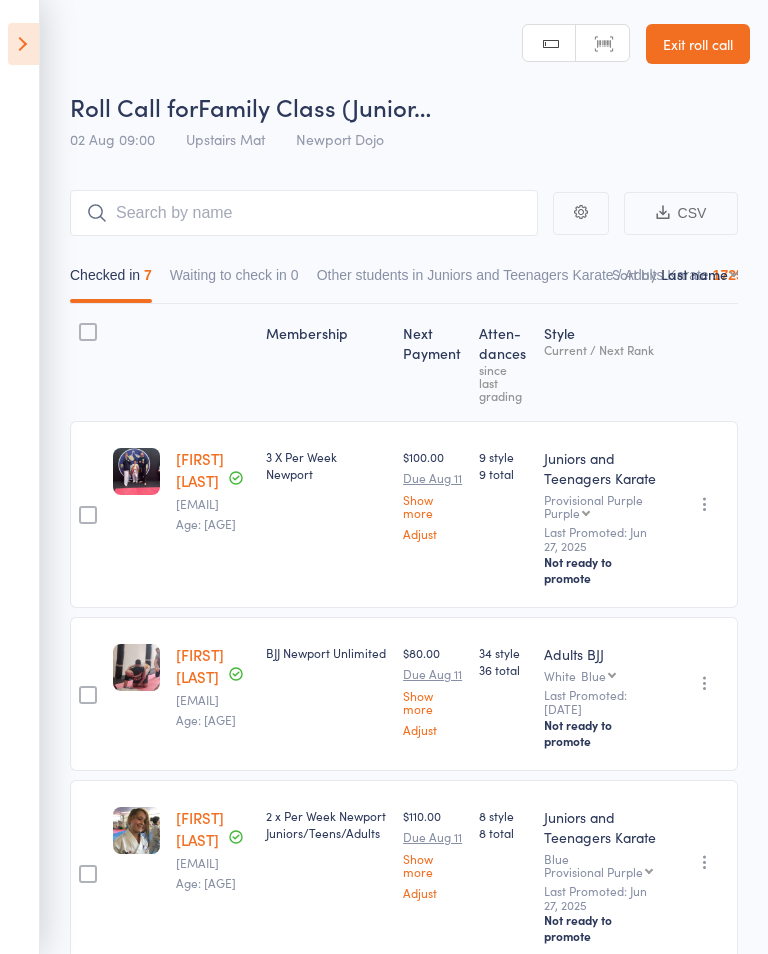 scroll, scrollTop: 0, scrollLeft: 0, axis: both 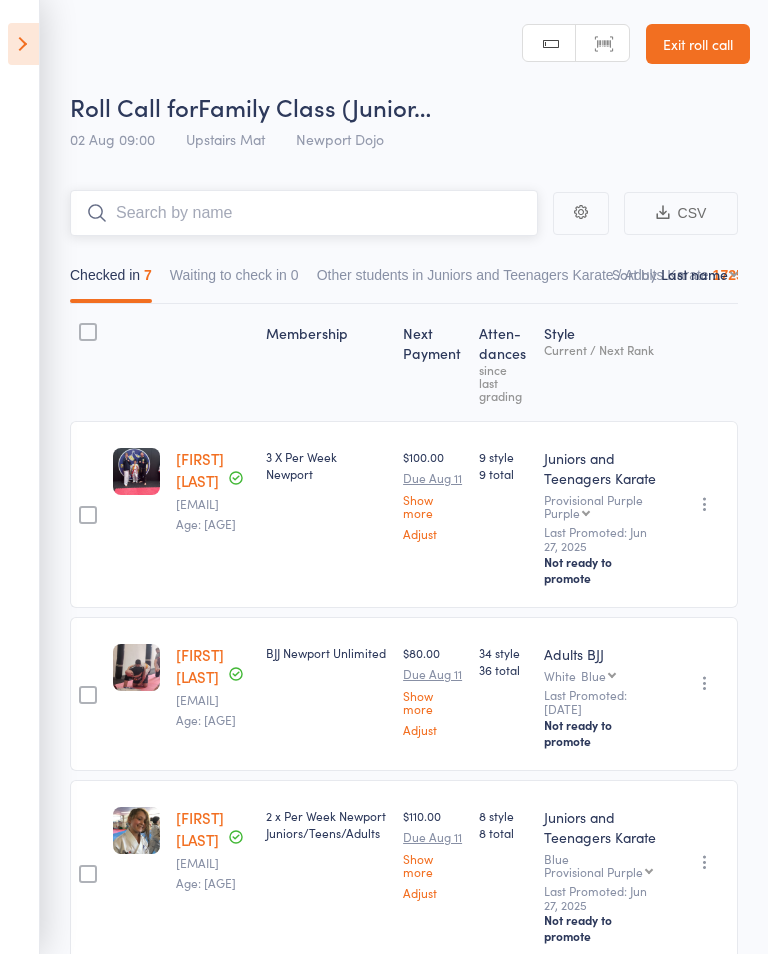 click at bounding box center [304, 213] 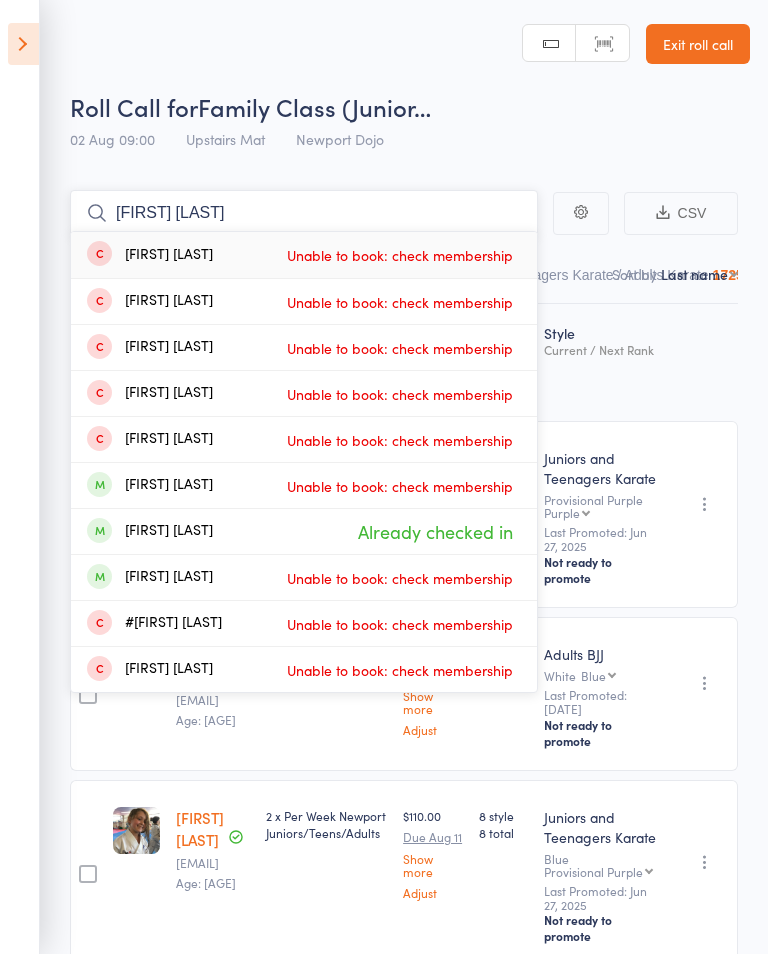 type on "Khon tran" 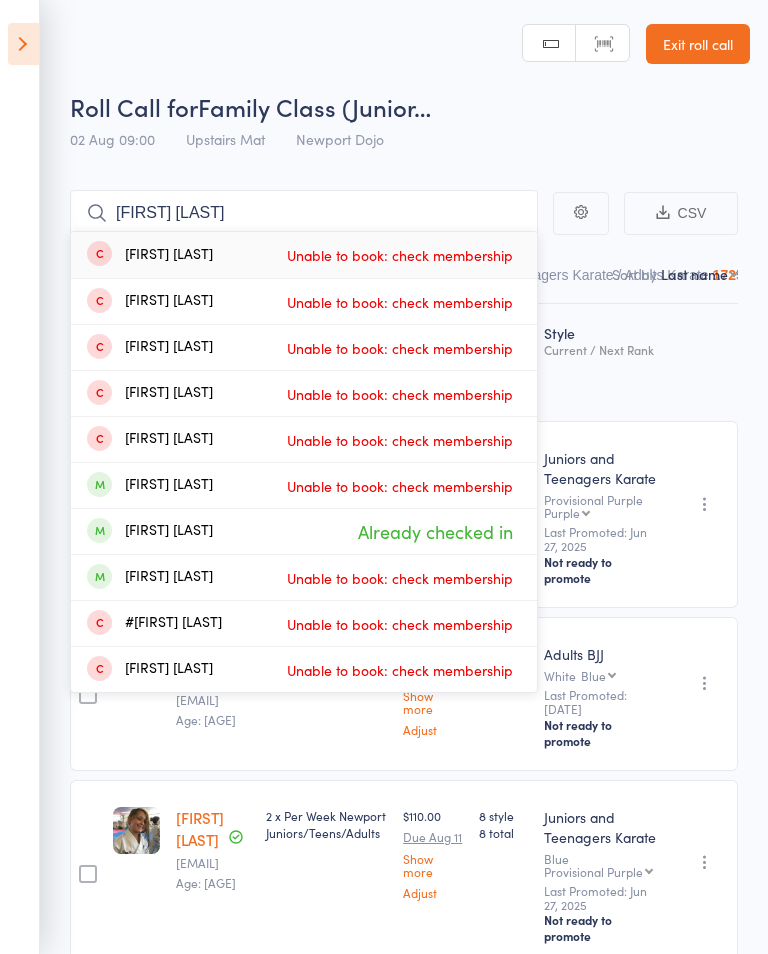 click at bounding box center (23, 44) 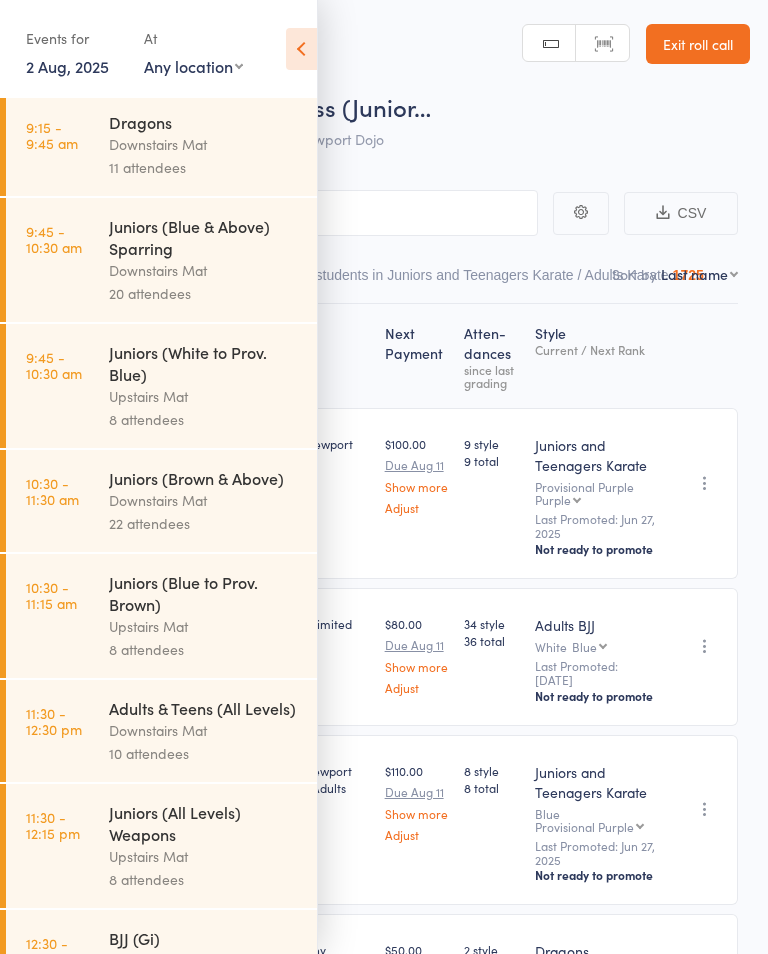 scroll, scrollTop: 337, scrollLeft: 0, axis: vertical 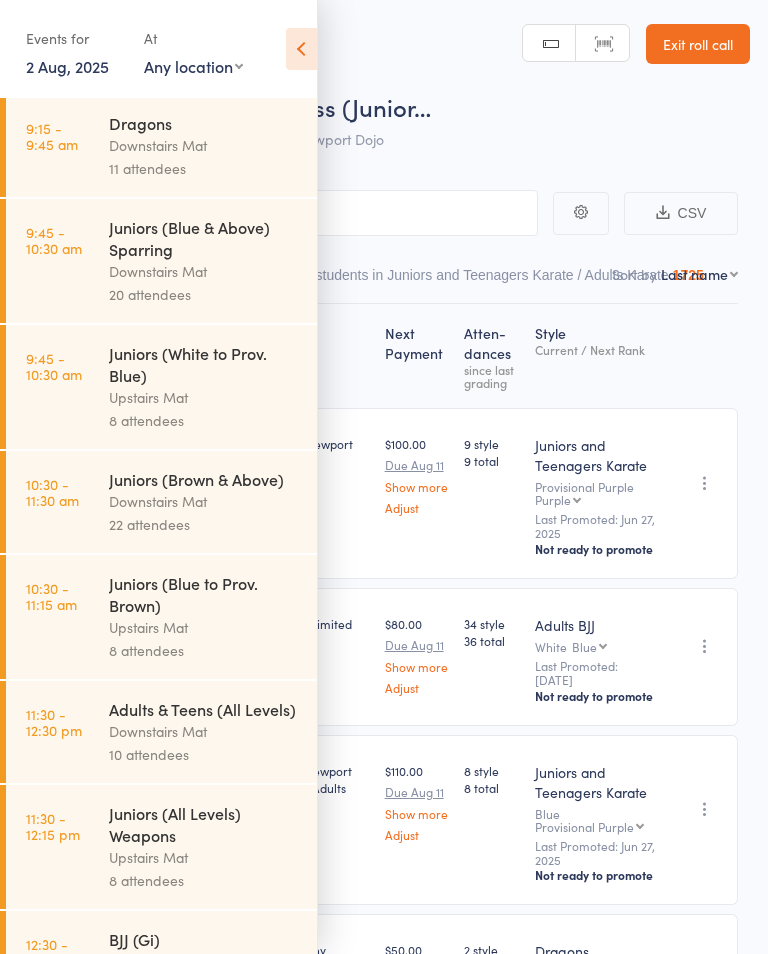 click on "Juniors (White to Prov. Blue)" at bounding box center [204, 364] 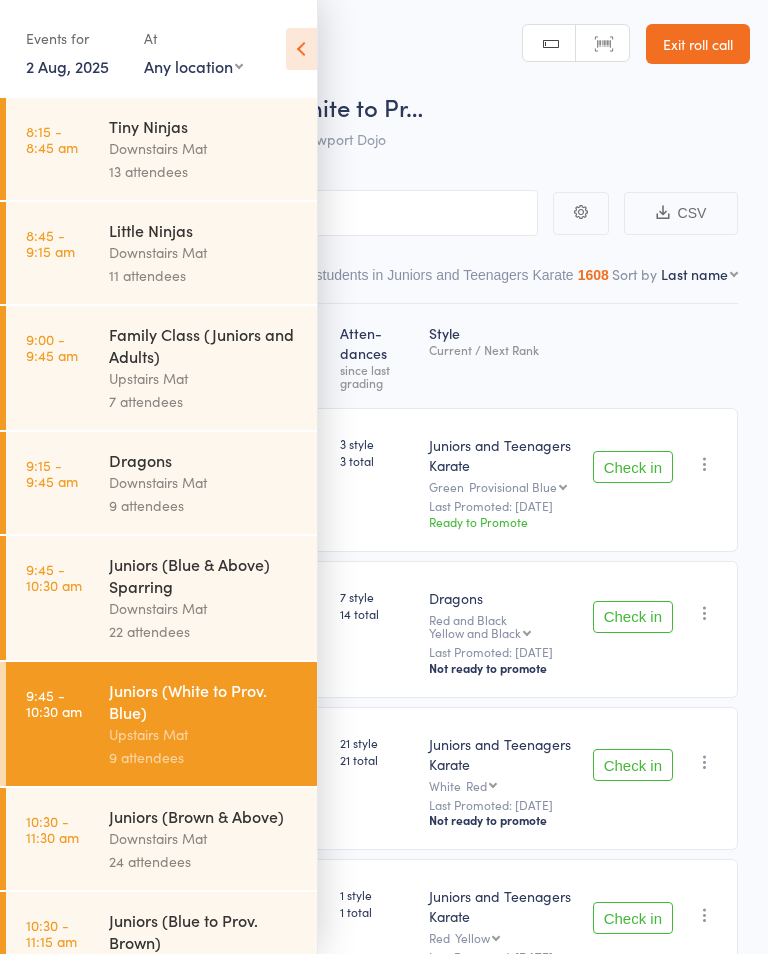 click at bounding box center [301, 49] 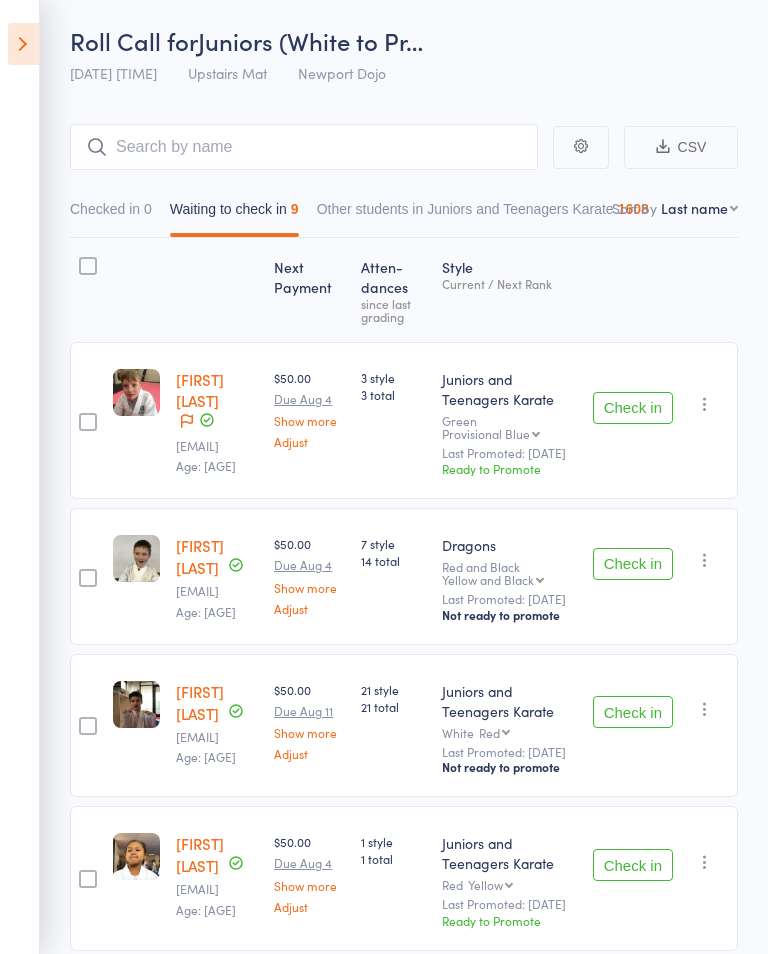 scroll, scrollTop: 73, scrollLeft: 0, axis: vertical 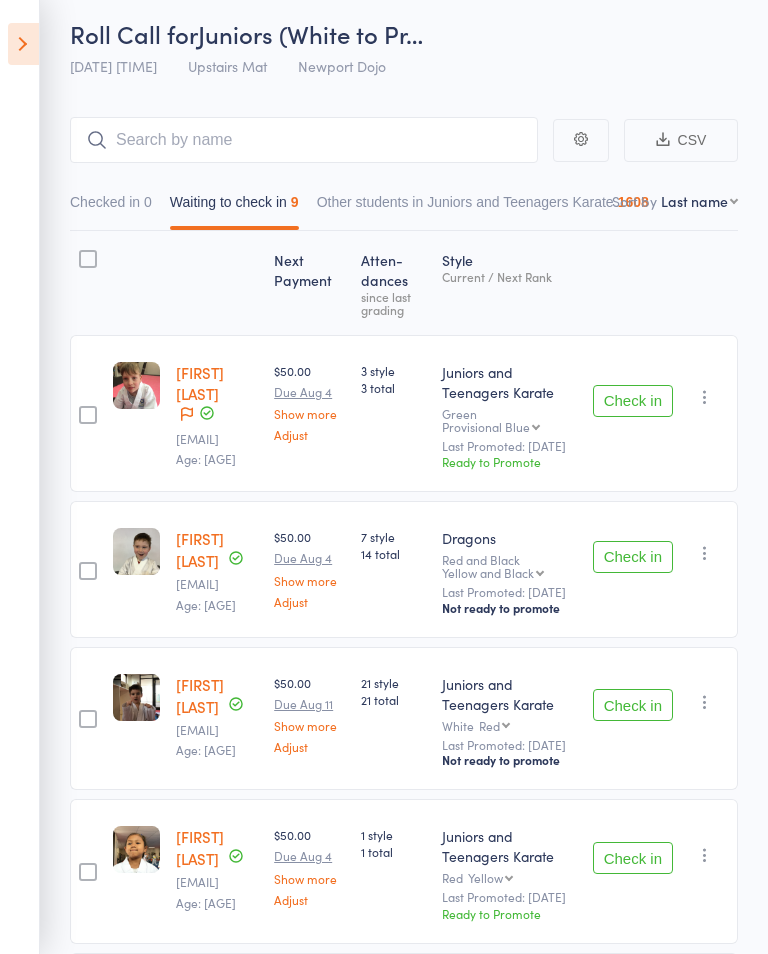 click on "Check in" at bounding box center (633, 401) 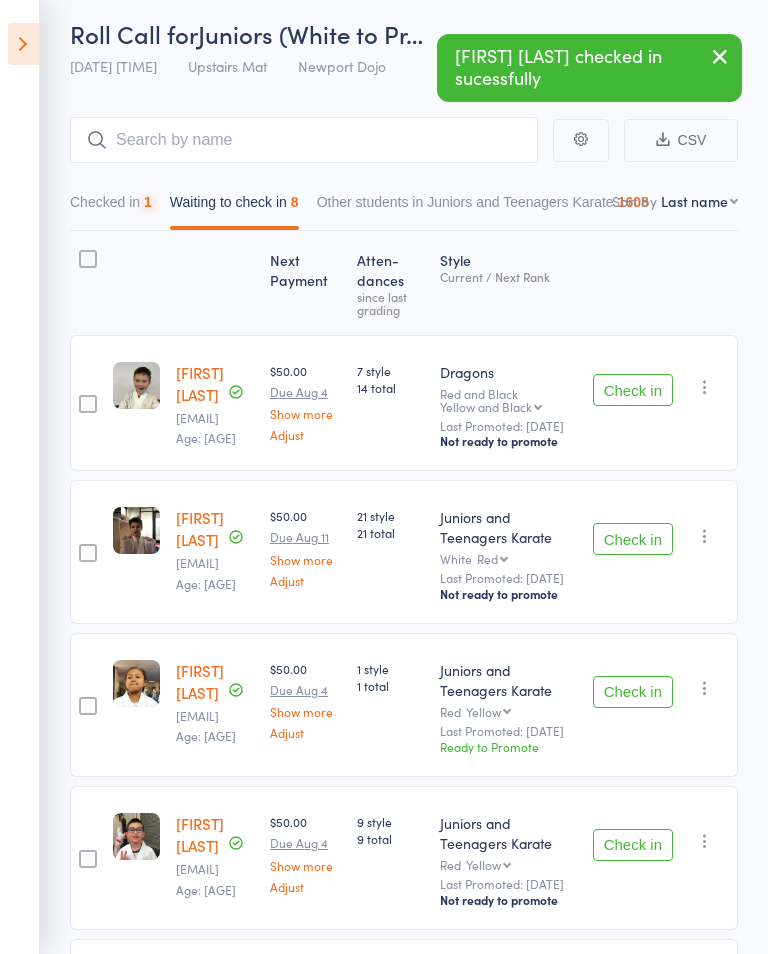 click on "Check in" at bounding box center [633, 390] 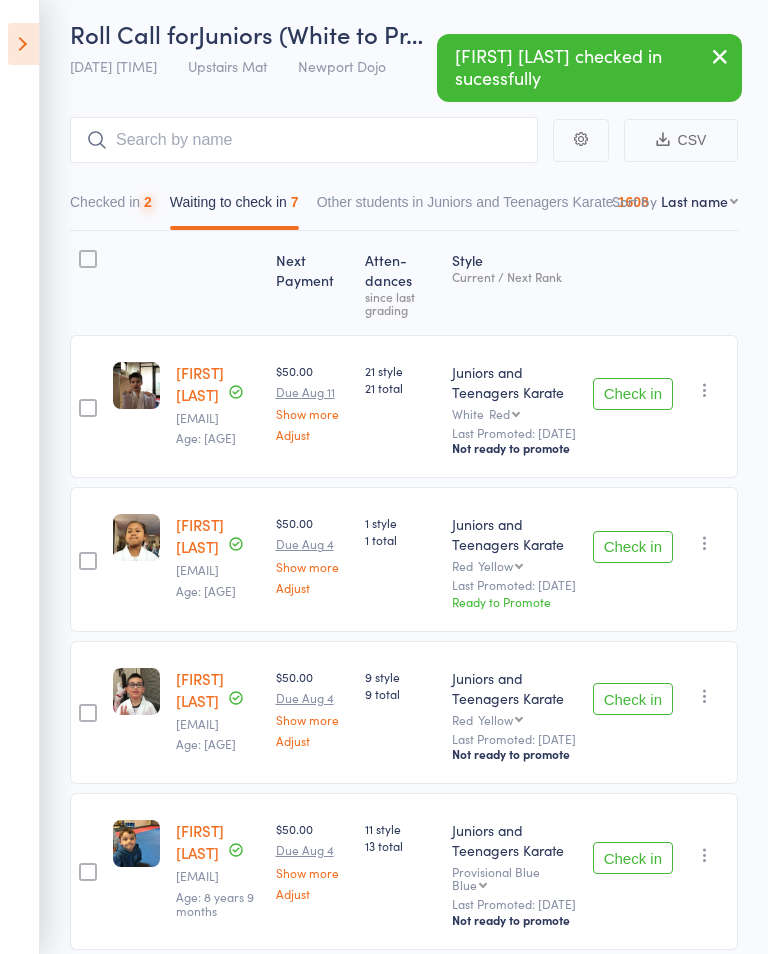click on "Check in" at bounding box center (633, 394) 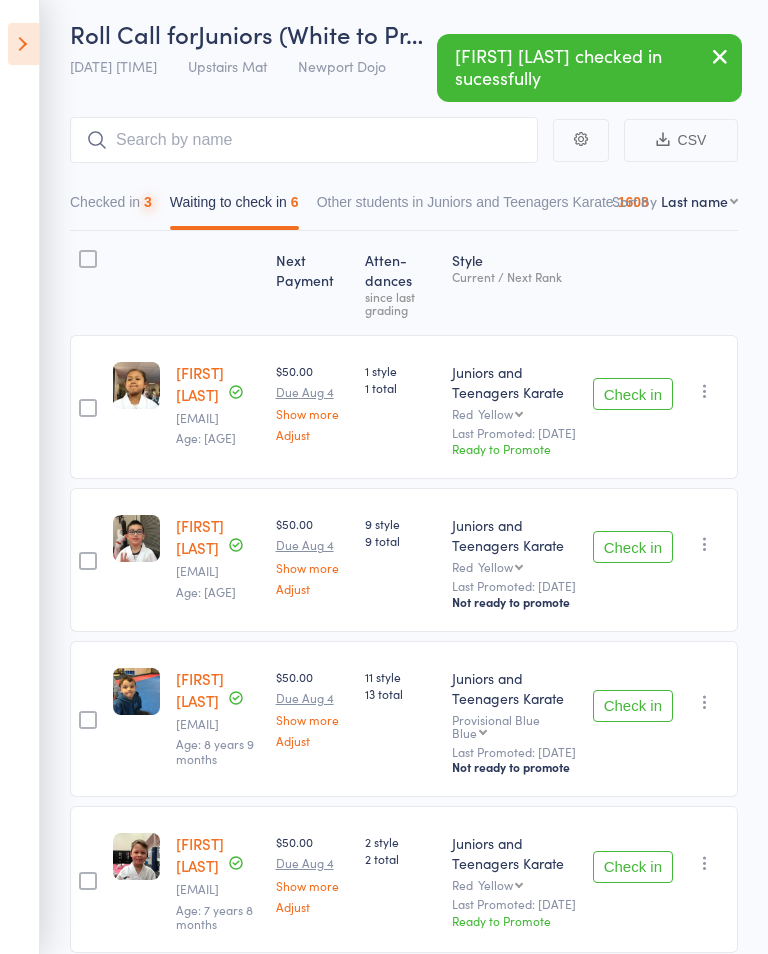 click on "Check in" at bounding box center (633, 394) 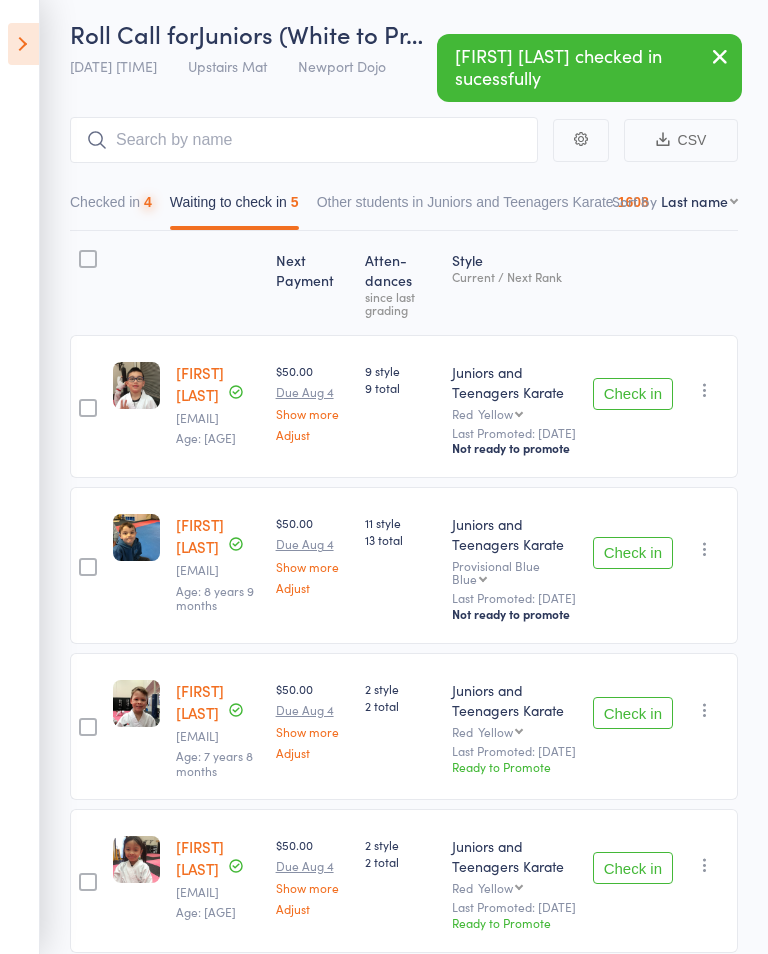 click on "Check in" at bounding box center [633, 394] 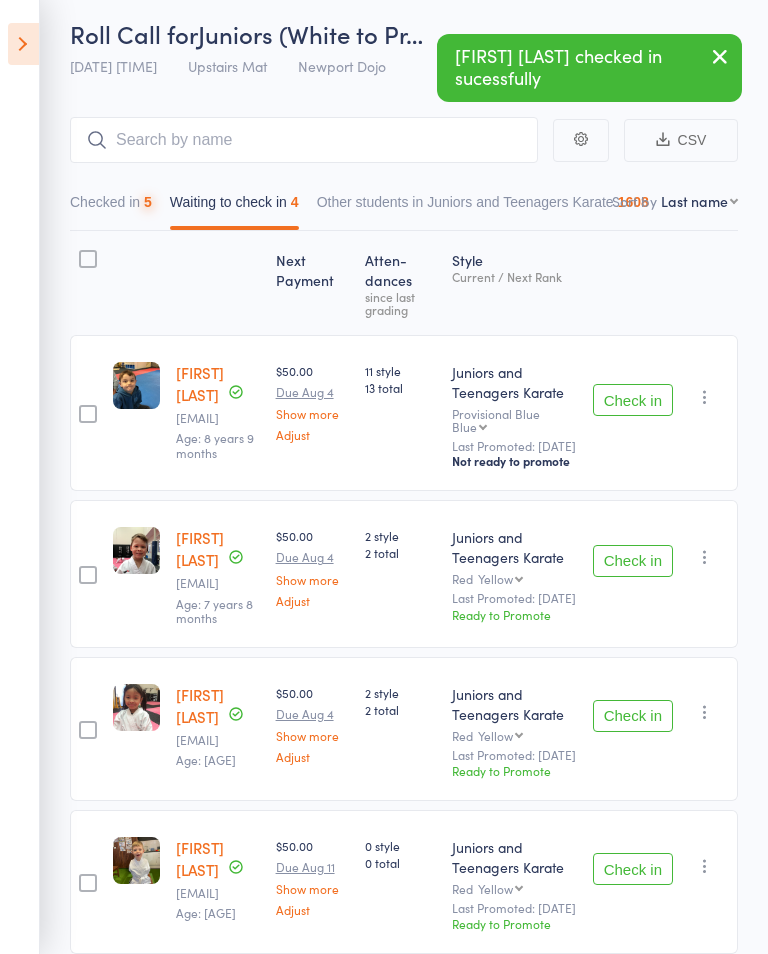 click on "Check in" at bounding box center [633, 400] 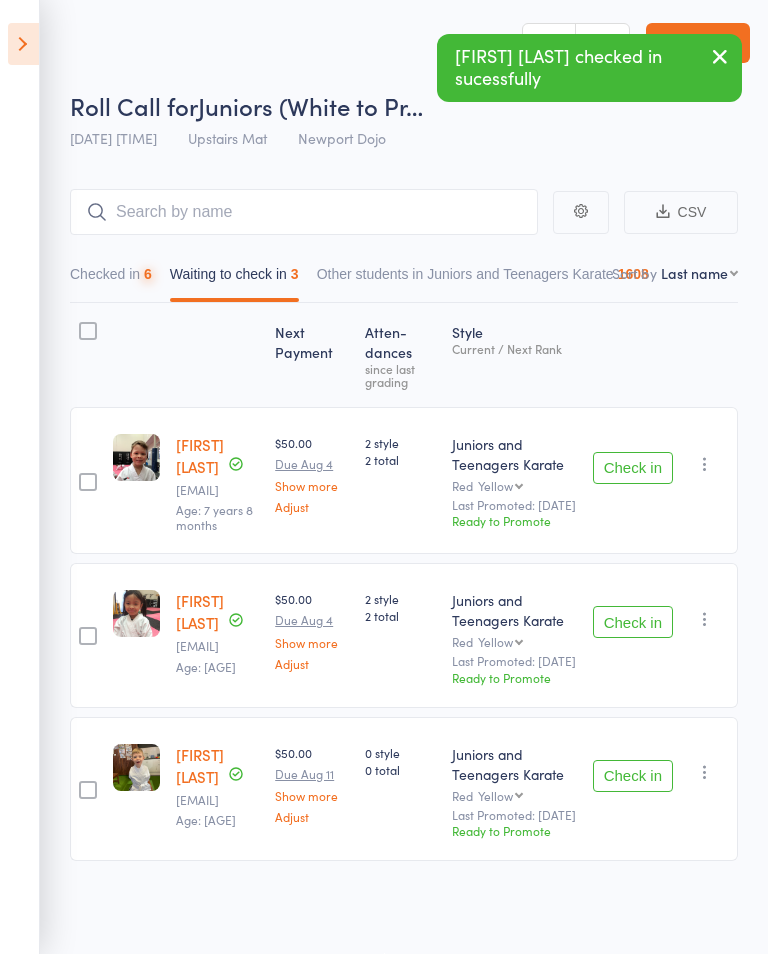 scroll, scrollTop: 63, scrollLeft: 0, axis: vertical 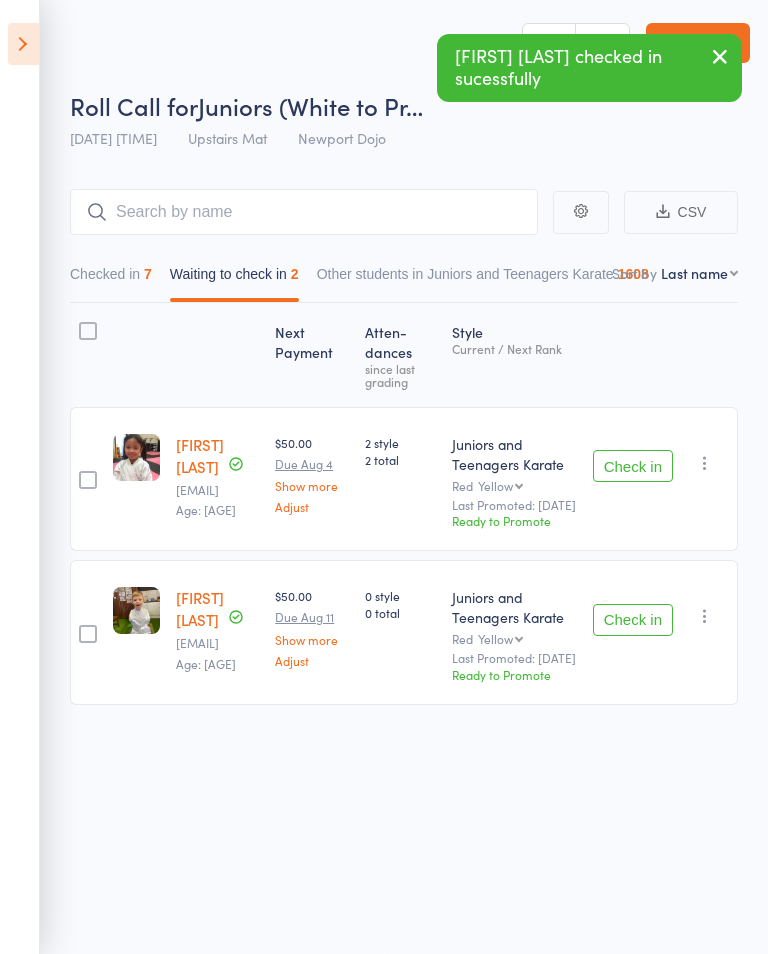 click on "Check in" at bounding box center [633, 466] 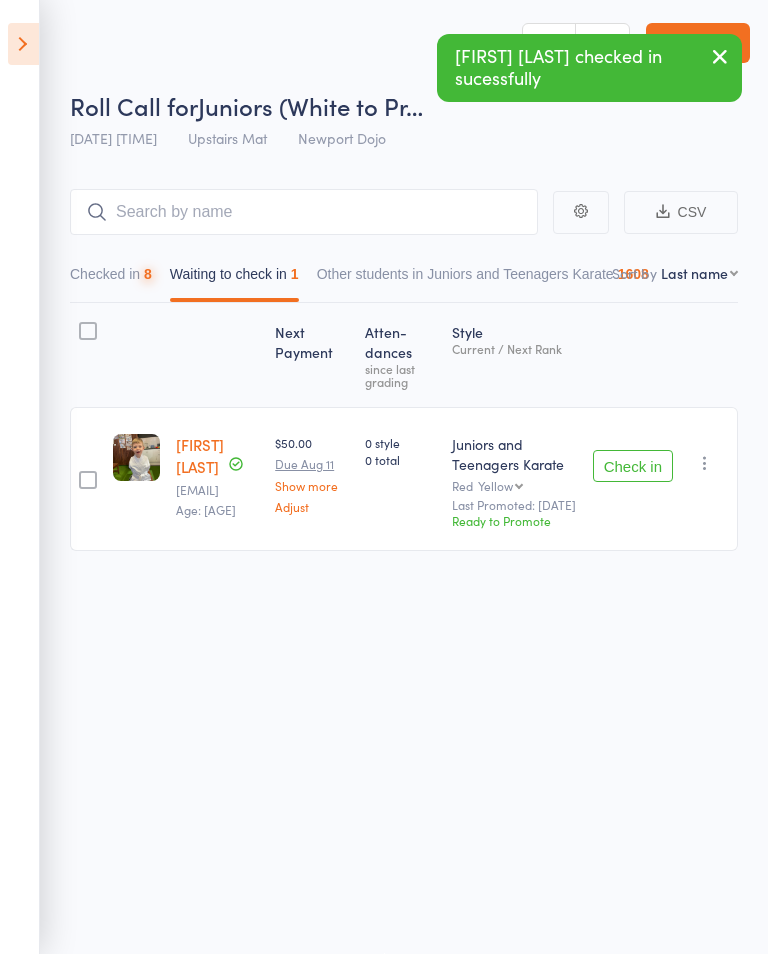 click on "Check in" at bounding box center (633, 466) 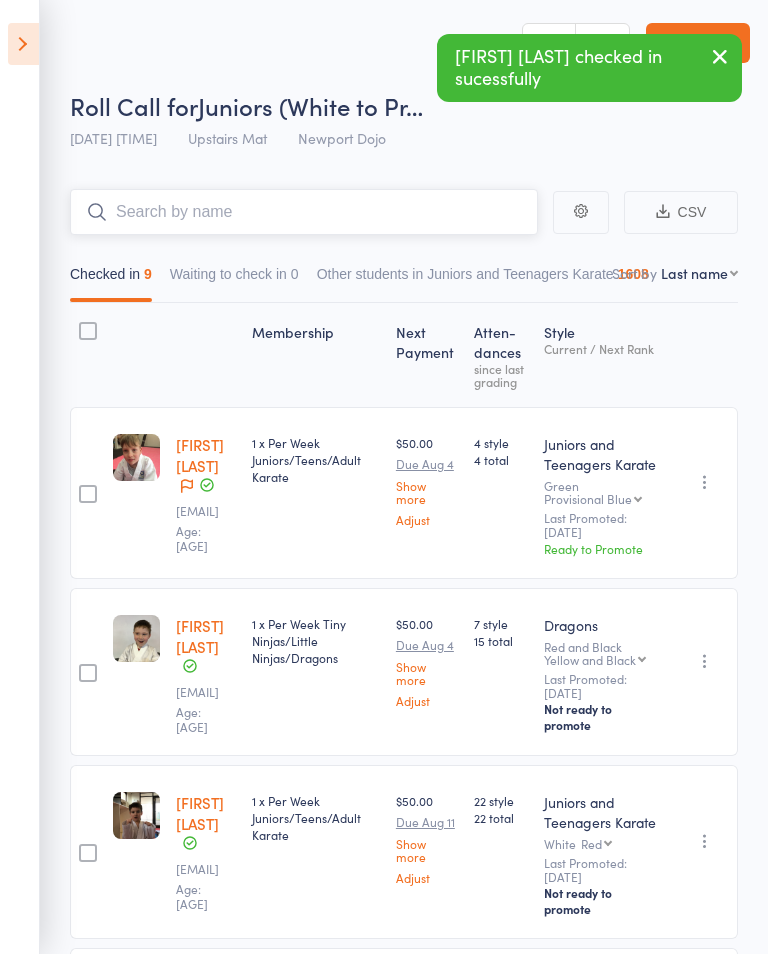 click at bounding box center [304, 212] 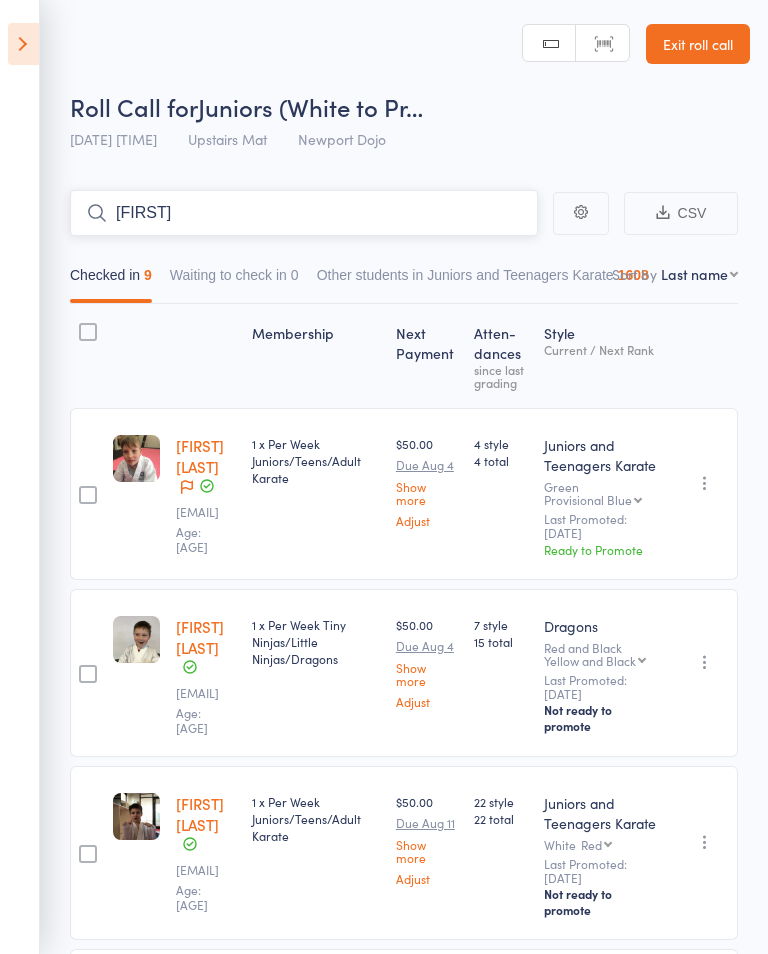 scroll, scrollTop: 0, scrollLeft: 0, axis: both 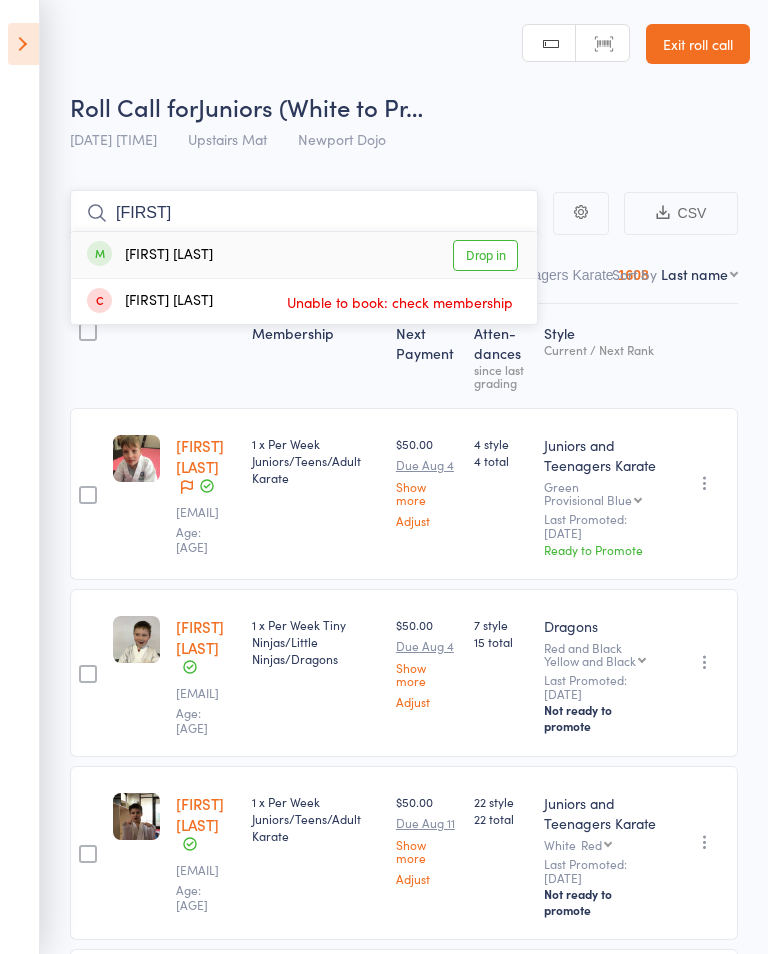 type on "Umi" 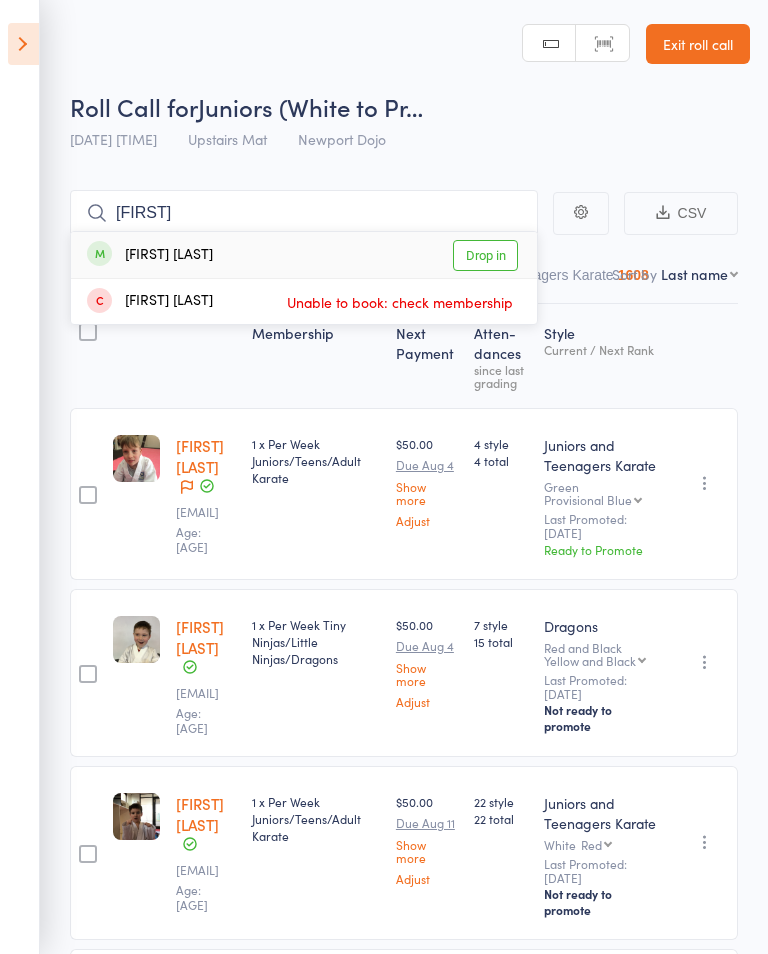 click on "Drop in" at bounding box center (485, 255) 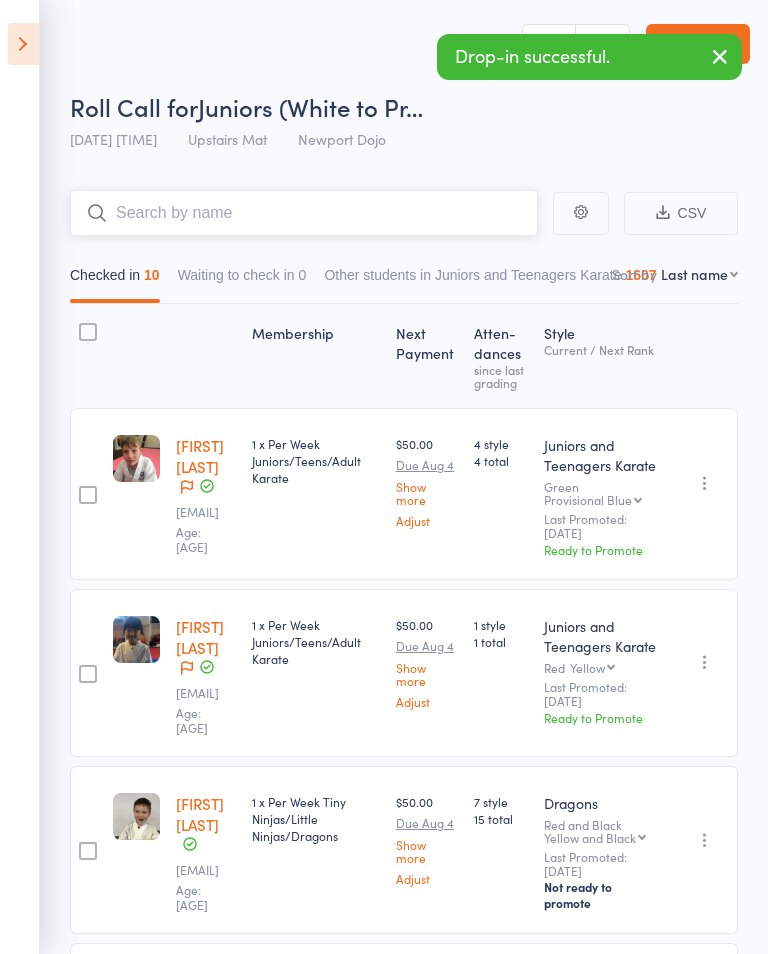 click at bounding box center (304, 213) 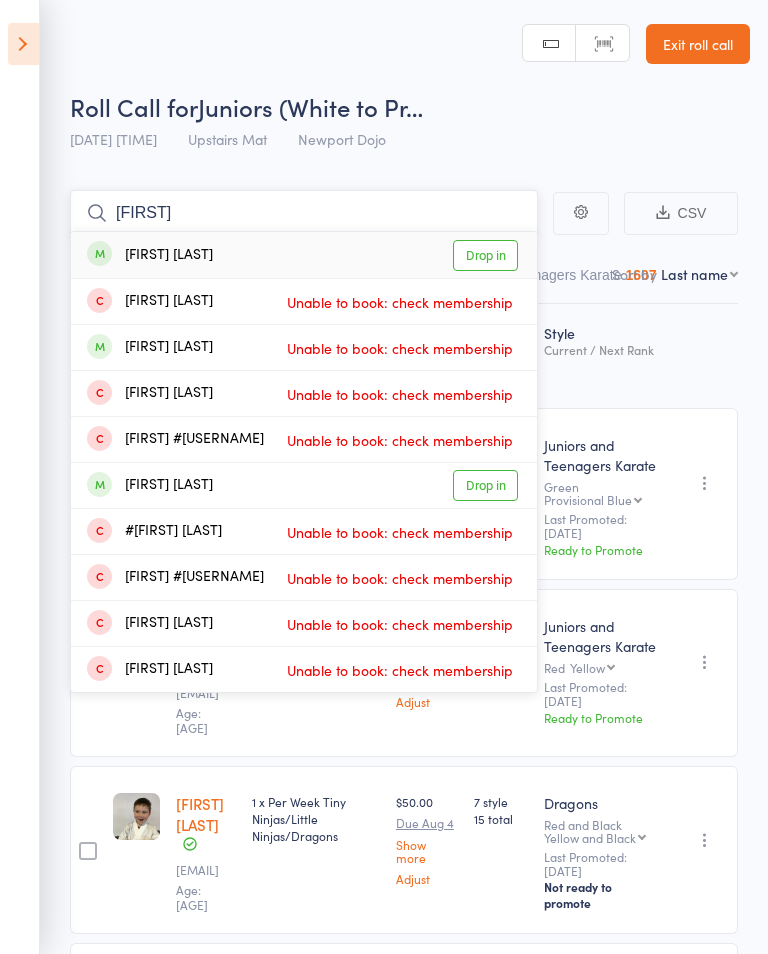 type on "Jaden" 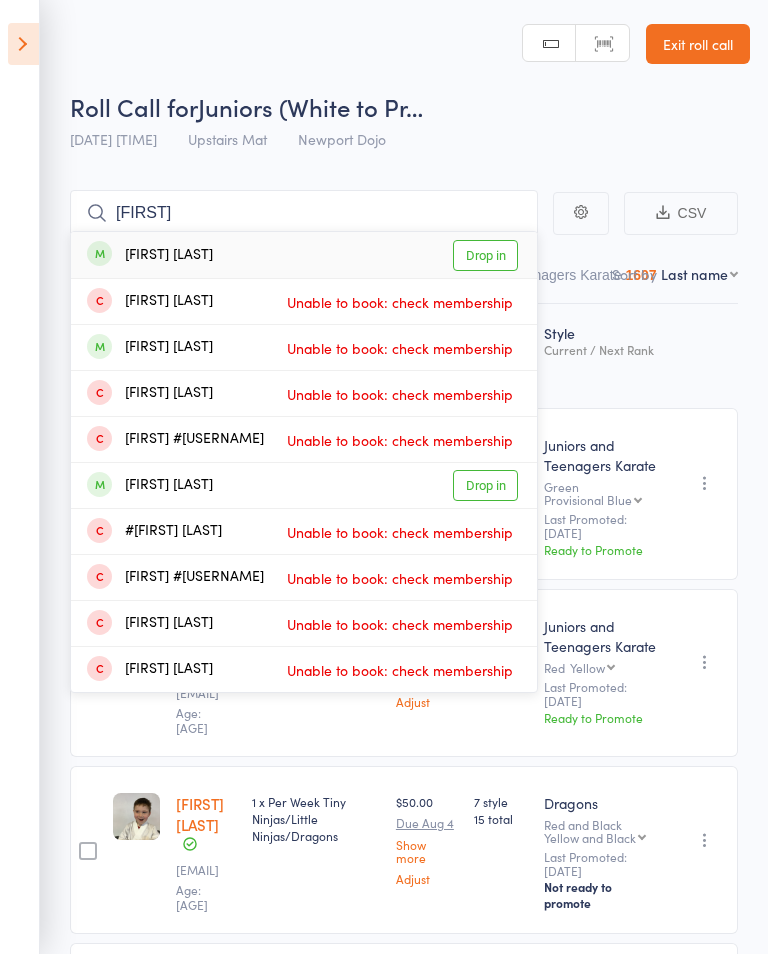 click on "Drop in" at bounding box center (485, 255) 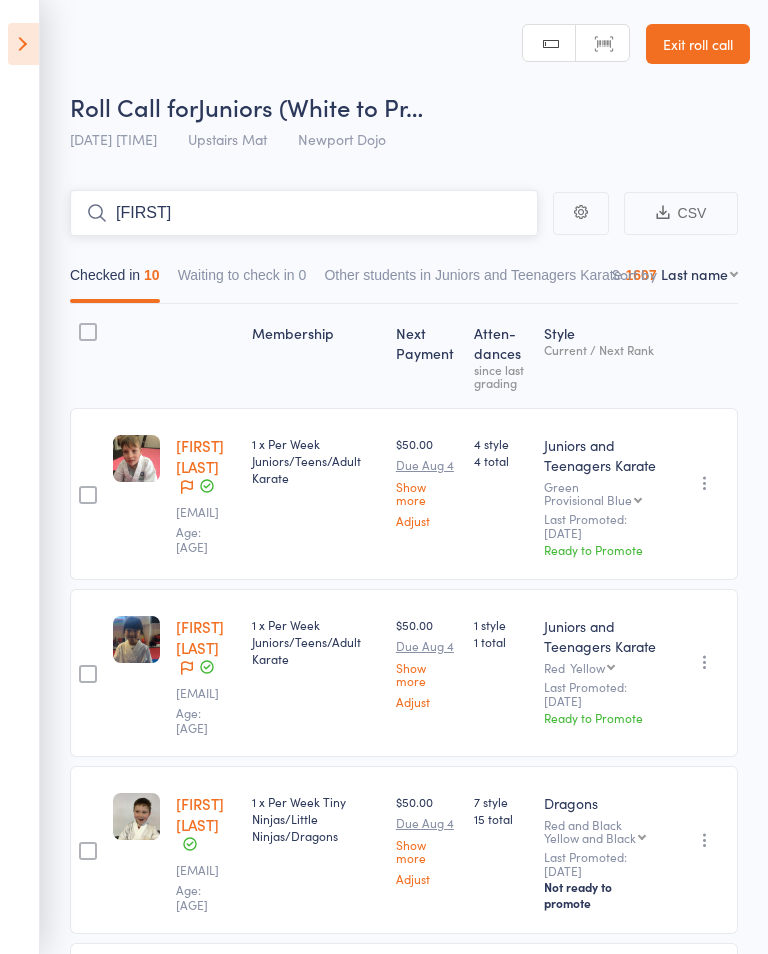 type 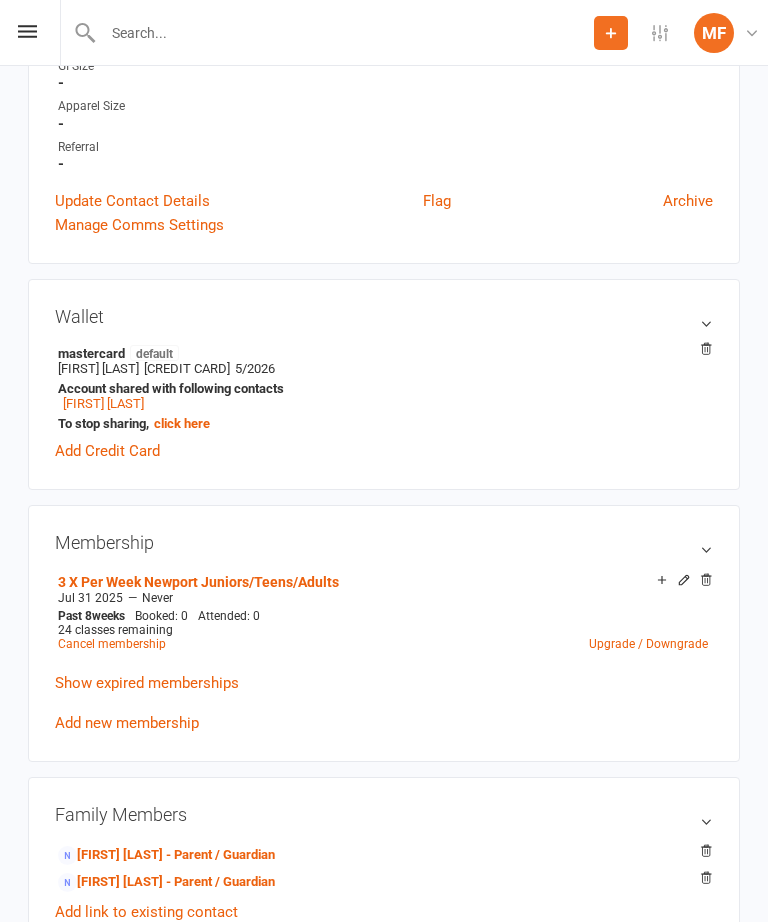 scroll, scrollTop: 1094, scrollLeft: 0, axis: vertical 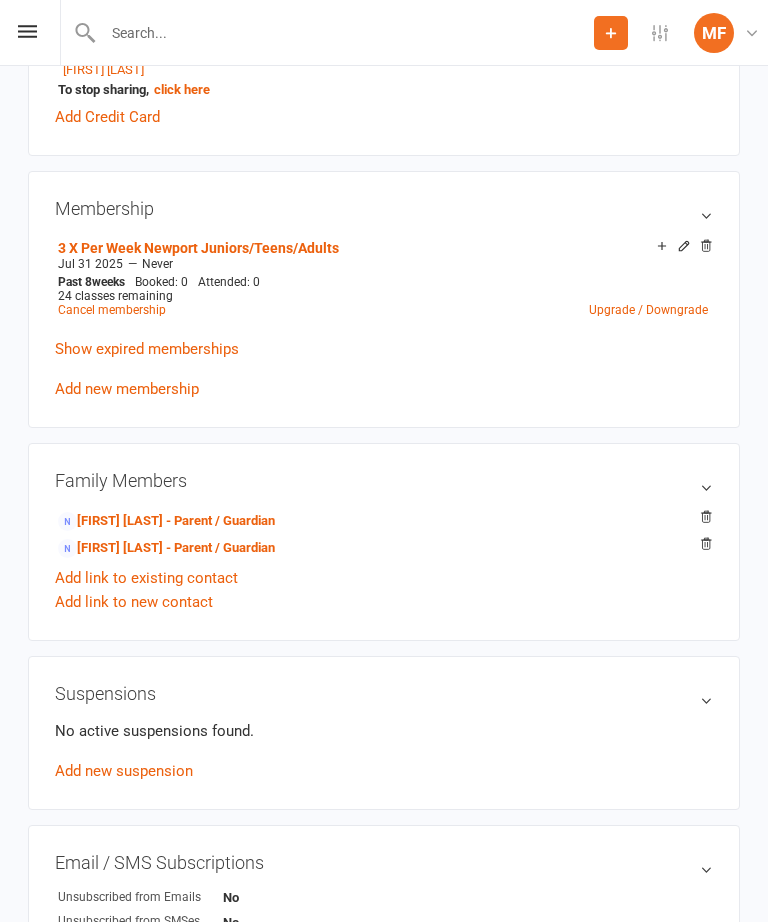 click on "[FIRST] [LAST] - Parent / Guardian" at bounding box center (166, 548) 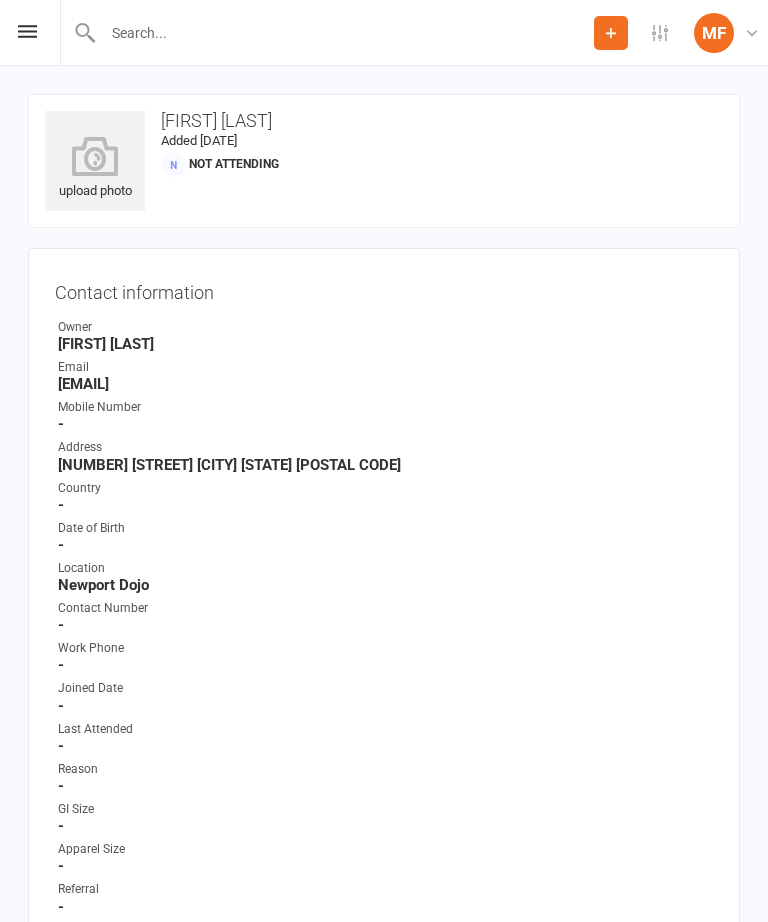 scroll, scrollTop: 0, scrollLeft: 0, axis: both 